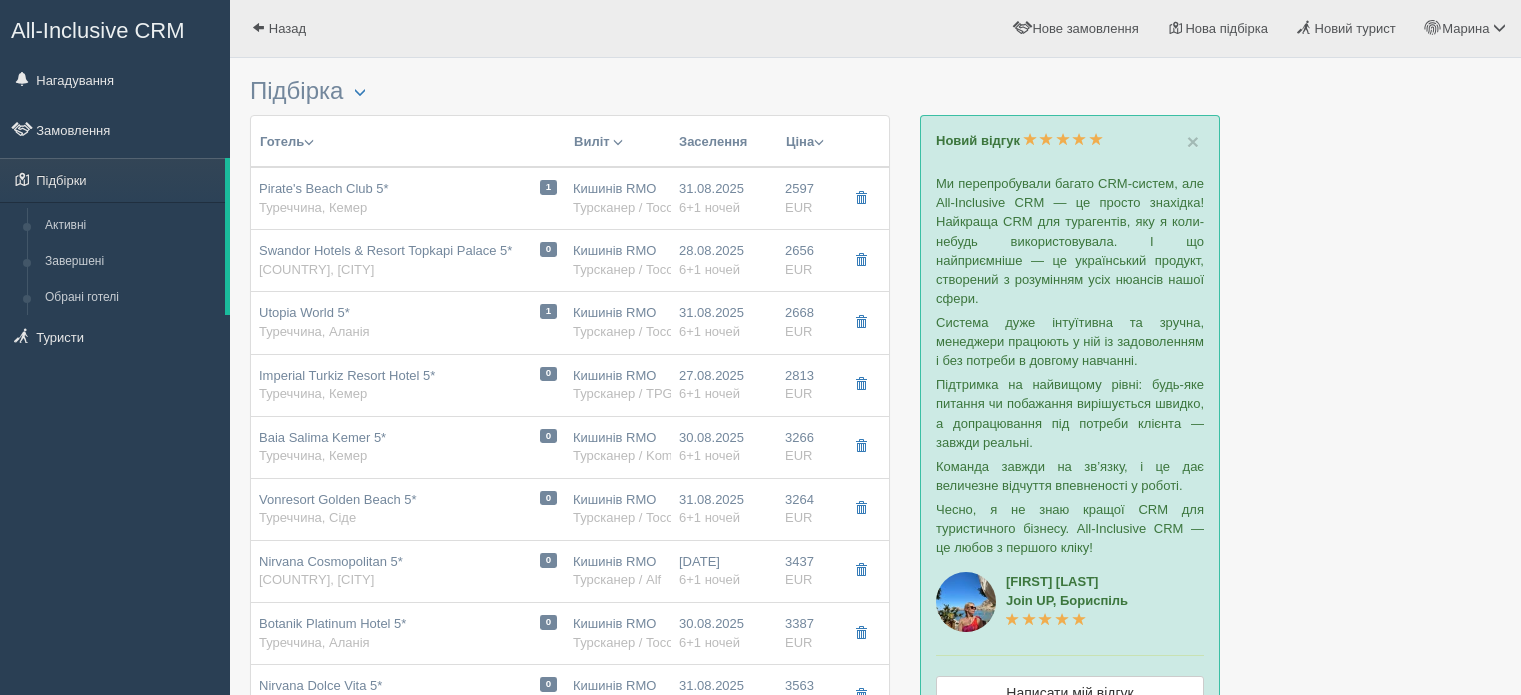 scroll, scrollTop: 0, scrollLeft: 0, axis: both 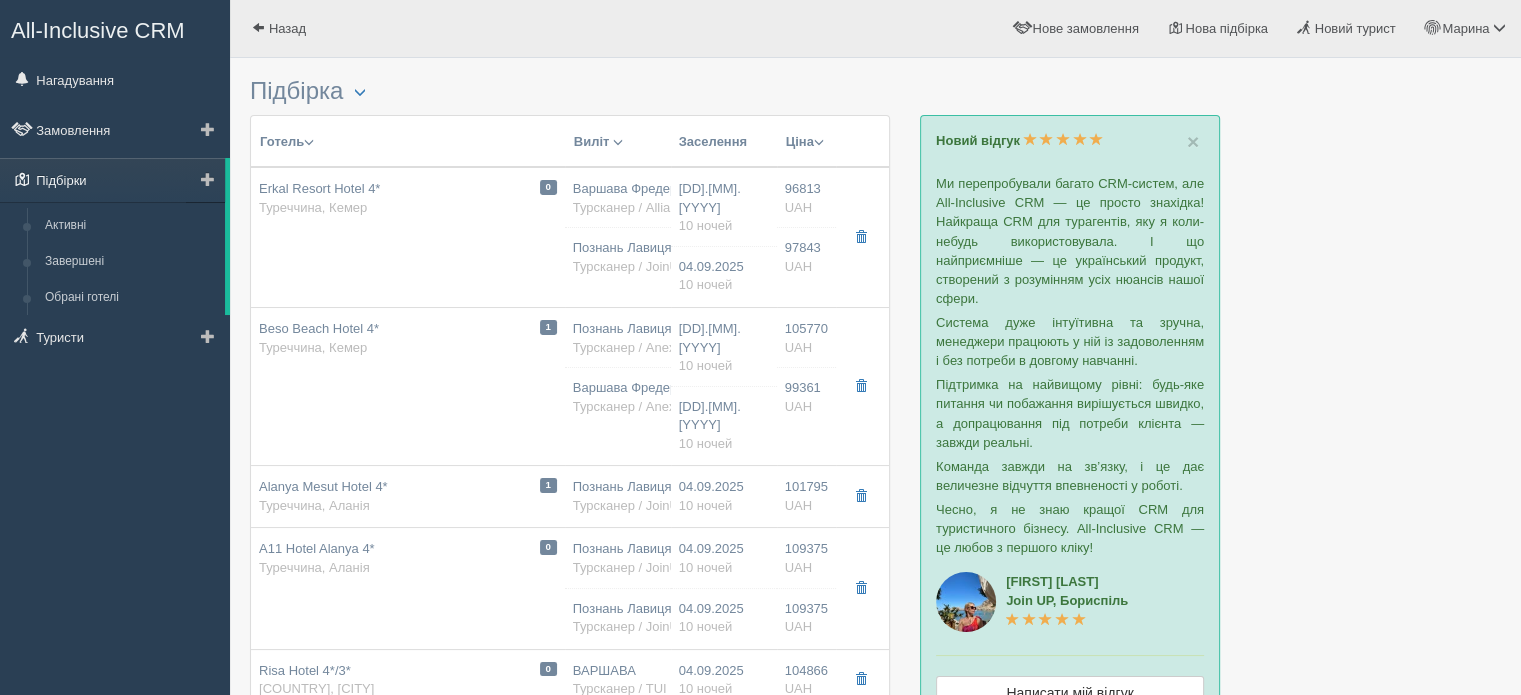 click on "Підбірки" at bounding box center (112, 180) 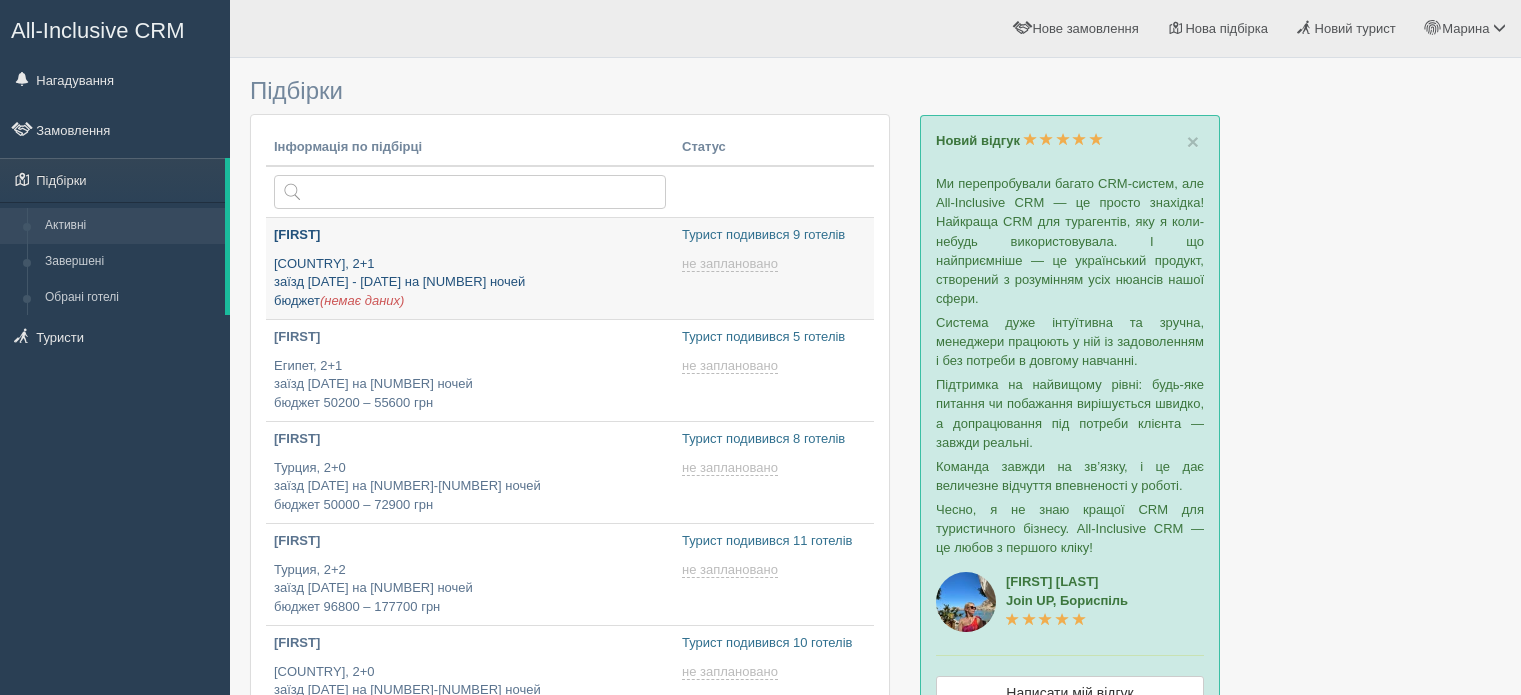 scroll, scrollTop: 0, scrollLeft: 0, axis: both 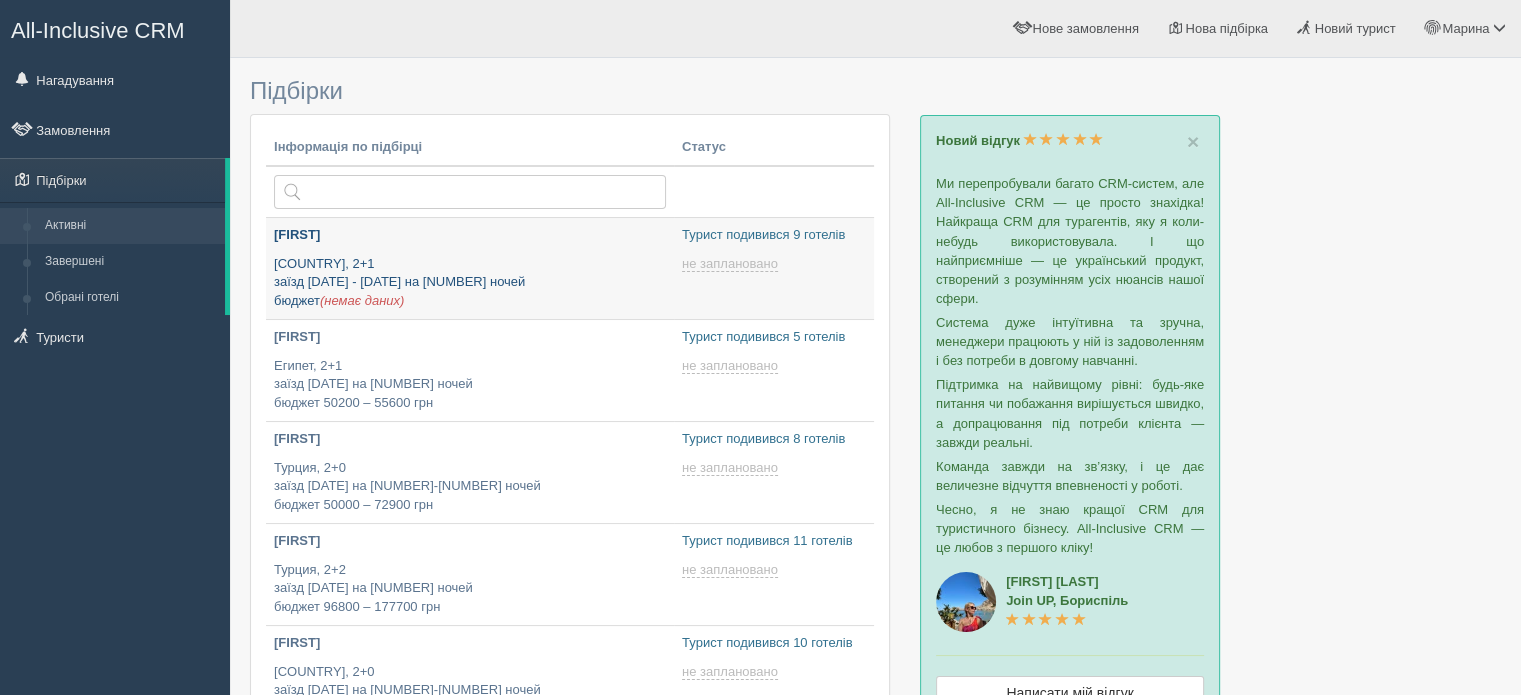 type on "[DATE] [TIME]" 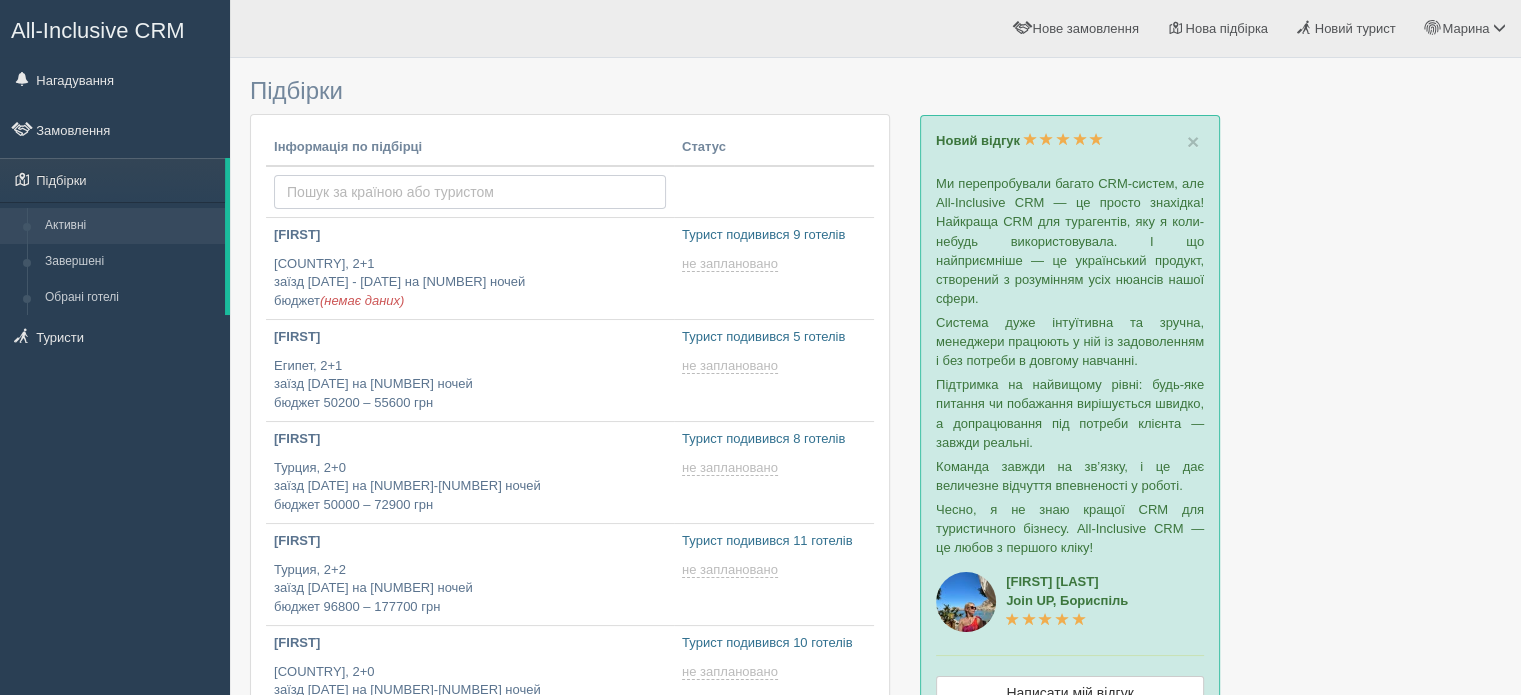 click at bounding box center [470, 192] 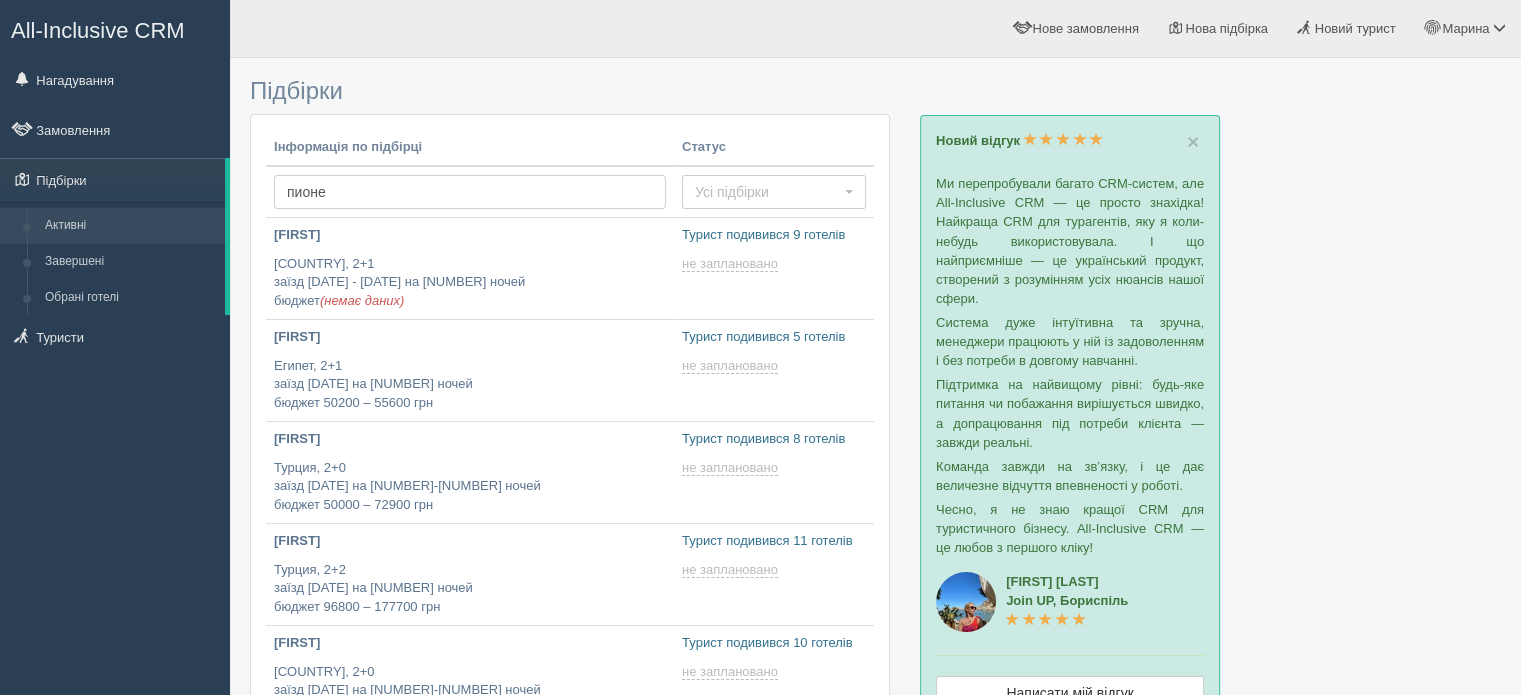 type on "пионер" 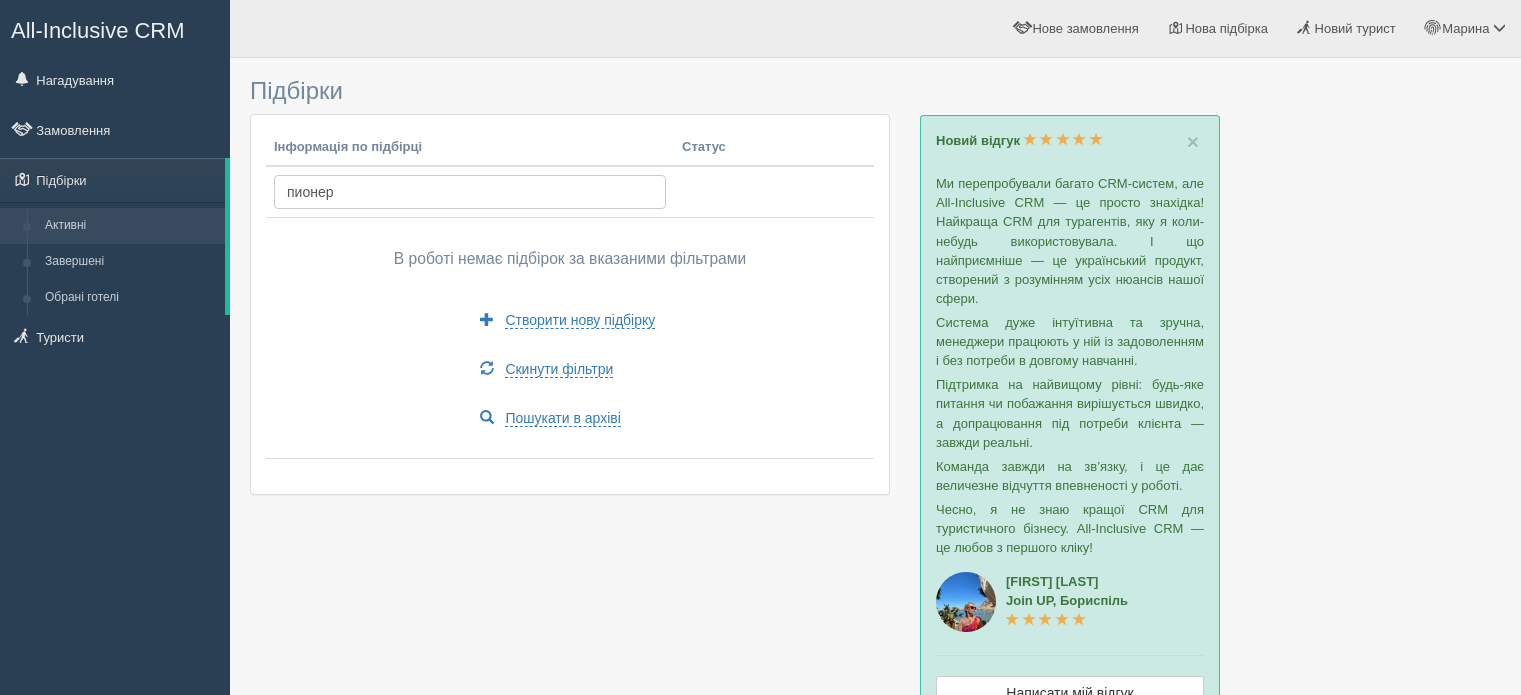 scroll, scrollTop: 0, scrollLeft: 0, axis: both 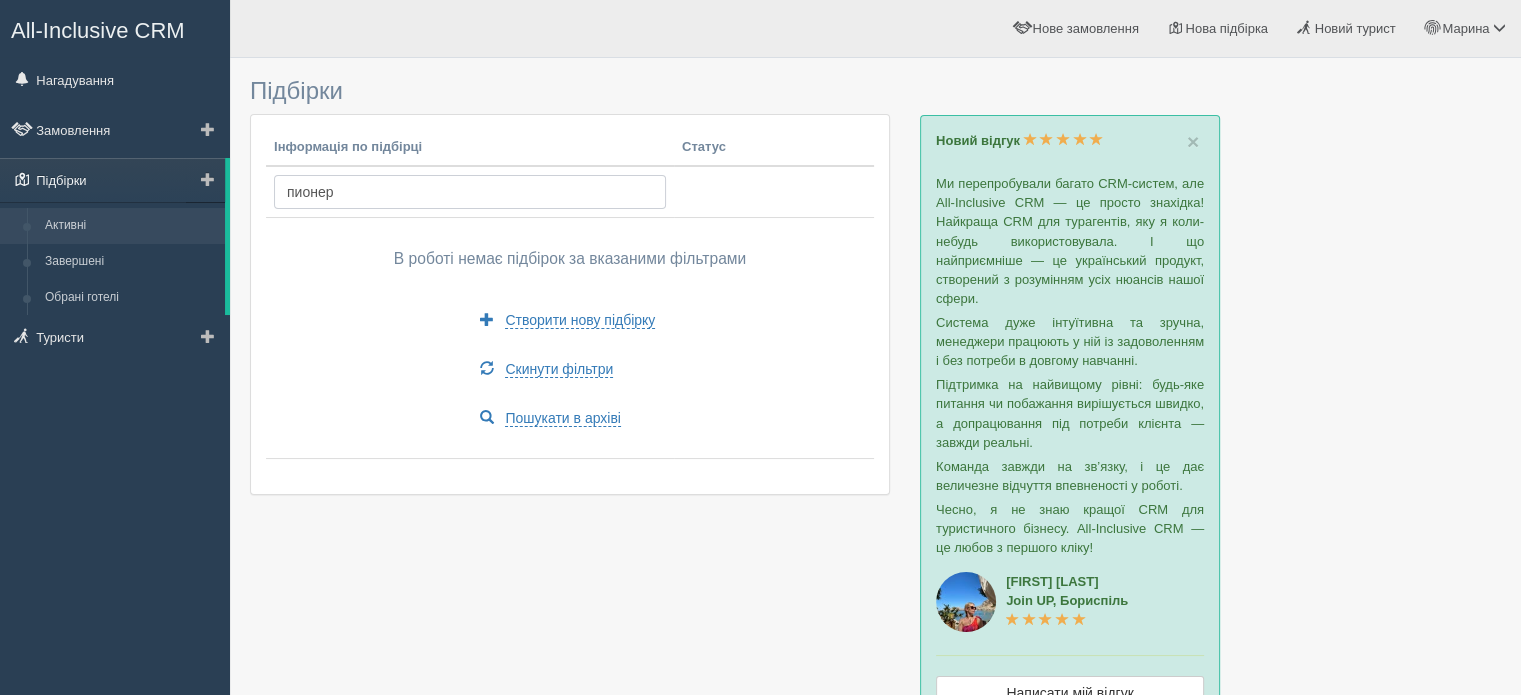 drag, startPoint x: 415, startPoint y: 189, endPoint x: 184, endPoint y: 173, distance: 231.55345 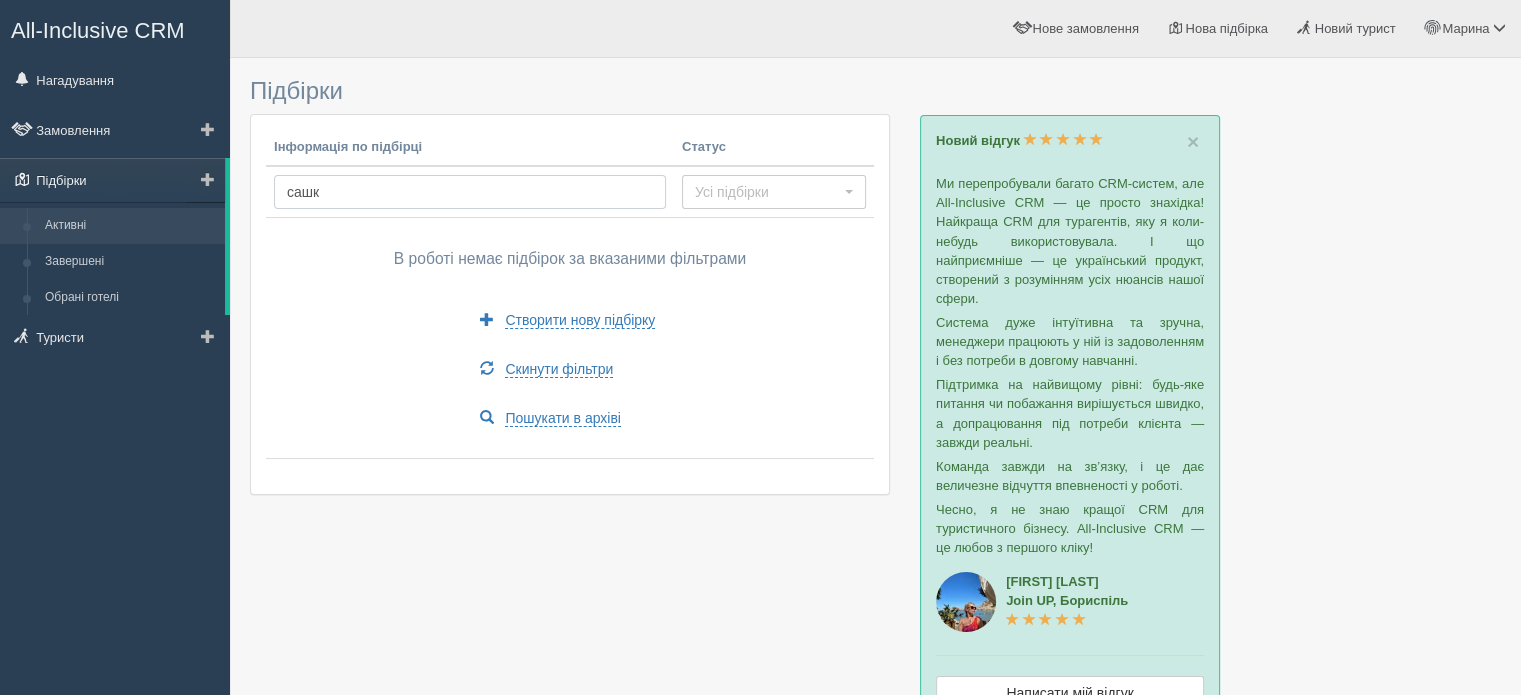 type on "сашка" 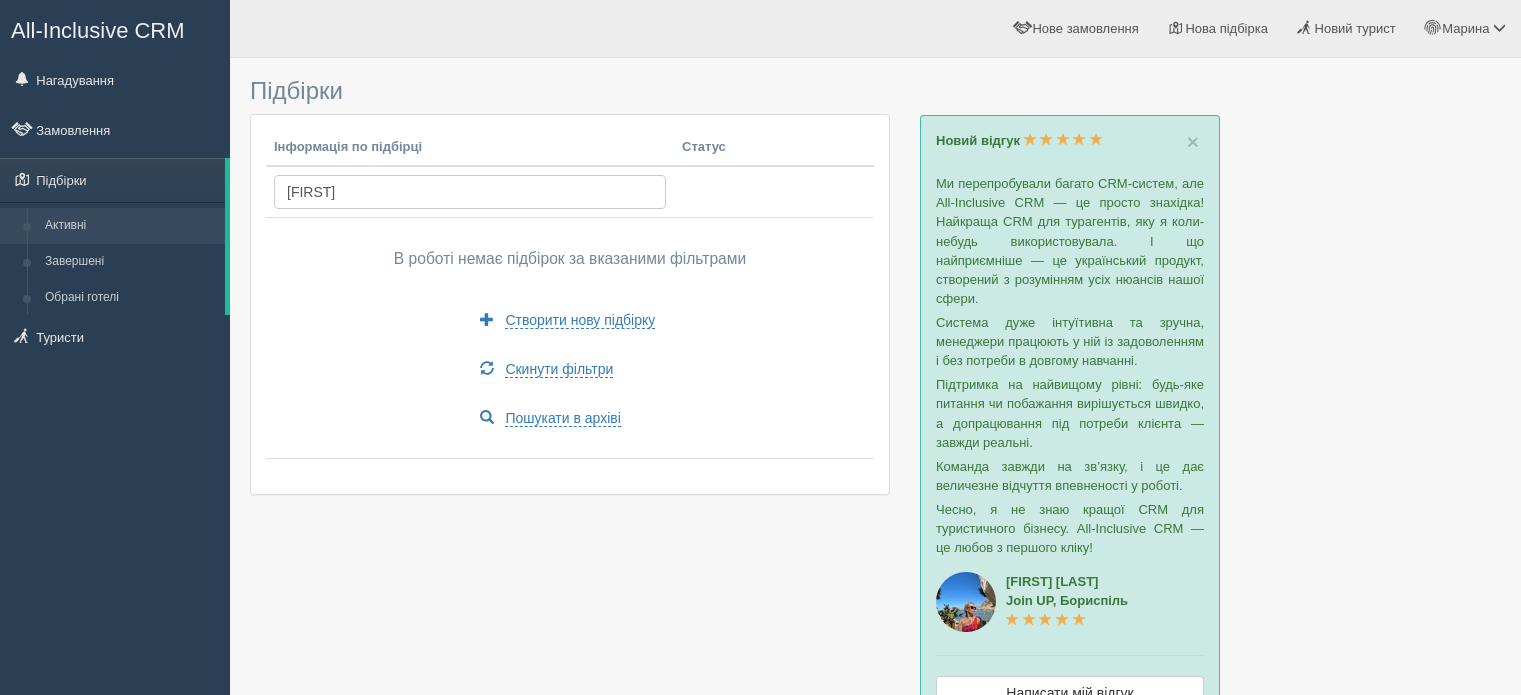scroll, scrollTop: 0, scrollLeft: 0, axis: both 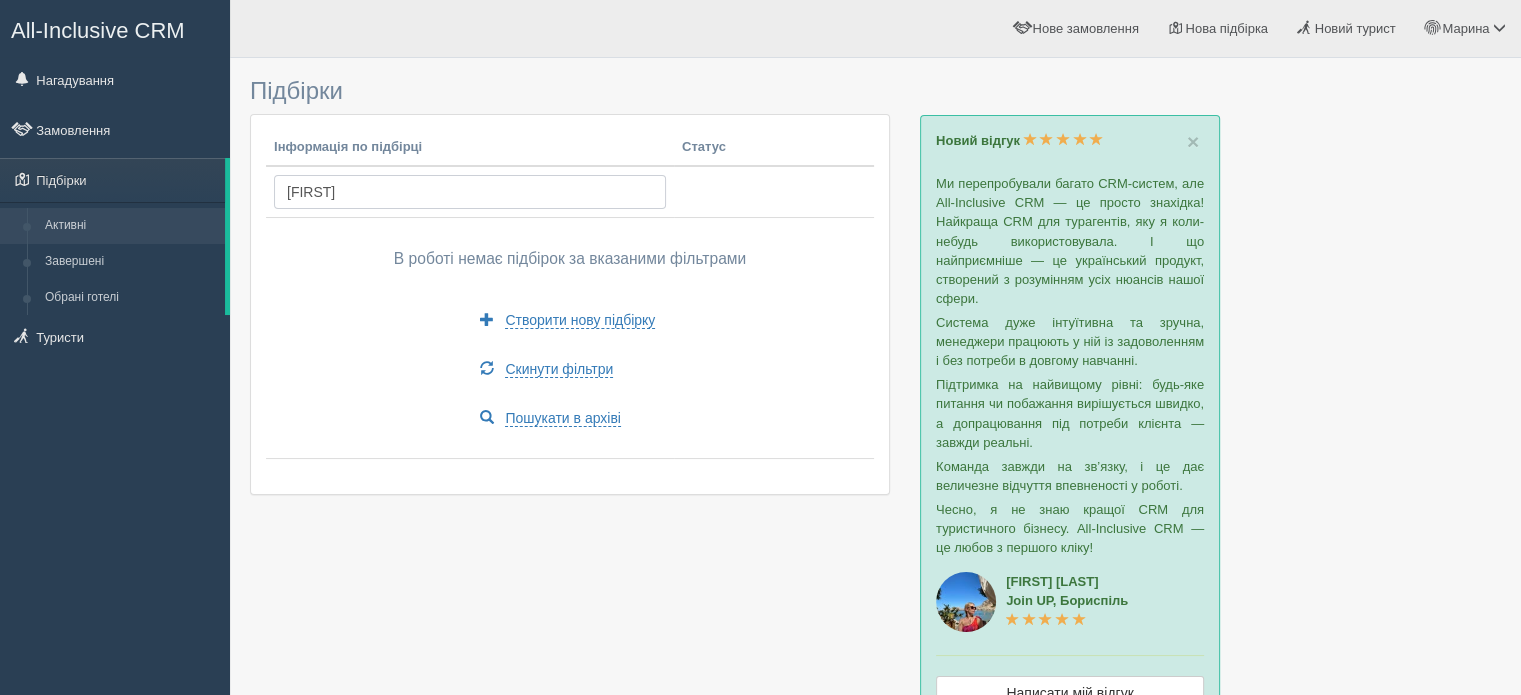 click on "[FIRST]" at bounding box center (470, 192) 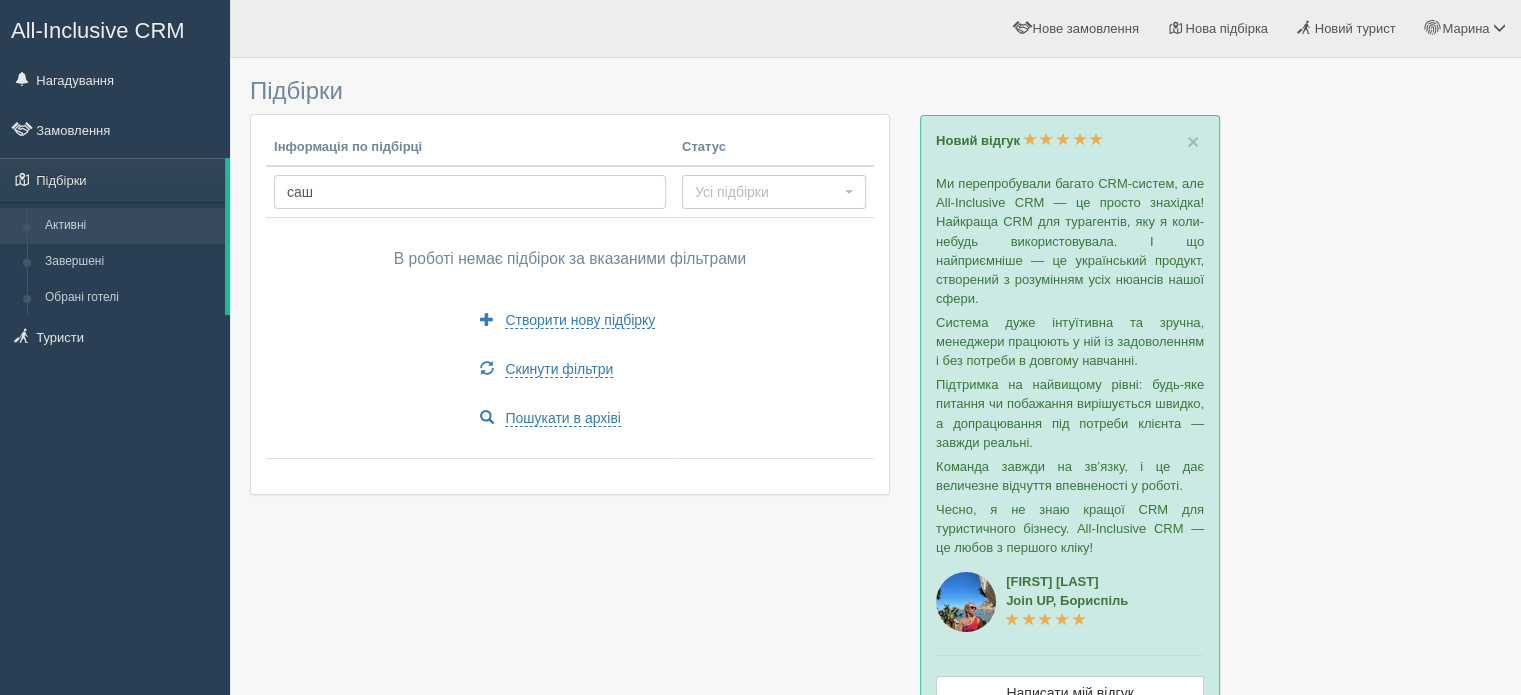type on "саша" 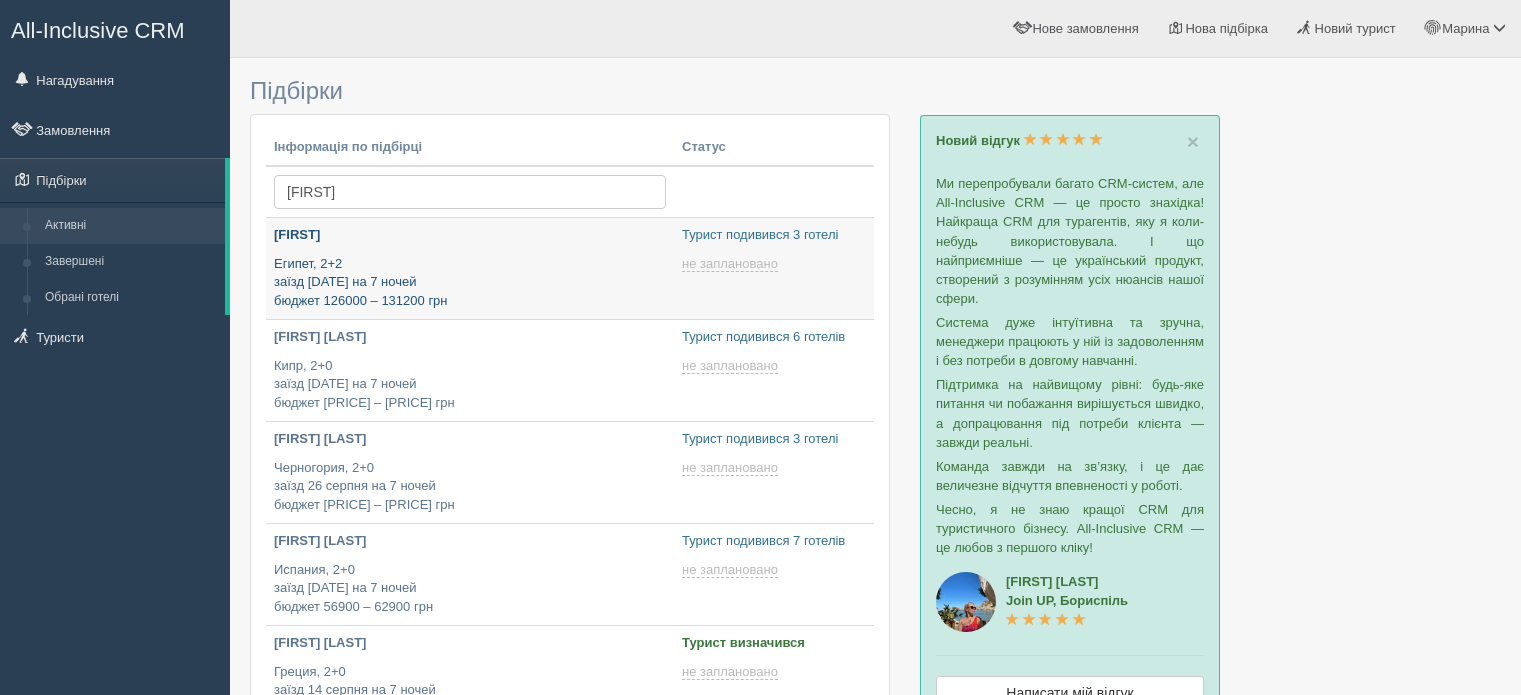 scroll, scrollTop: 0, scrollLeft: 0, axis: both 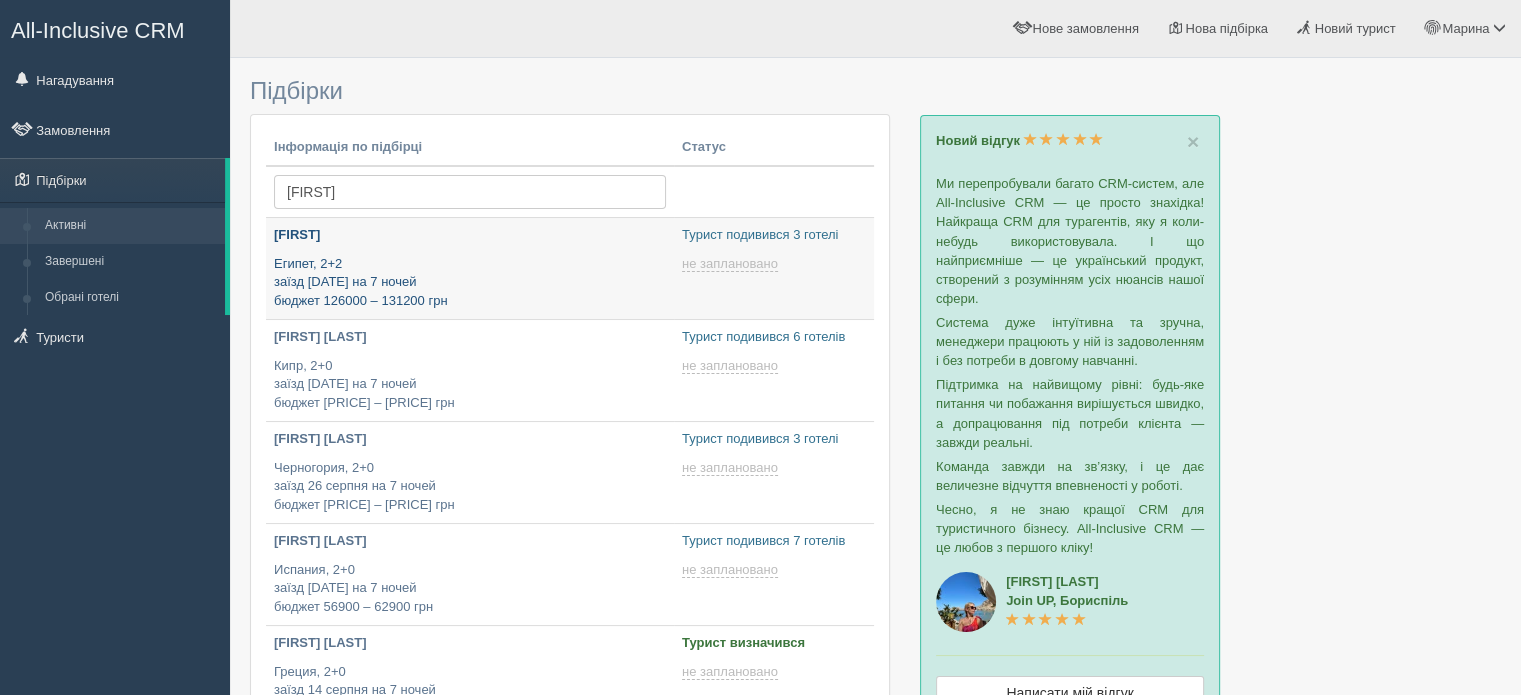 type on "[DATE] [TIME]" 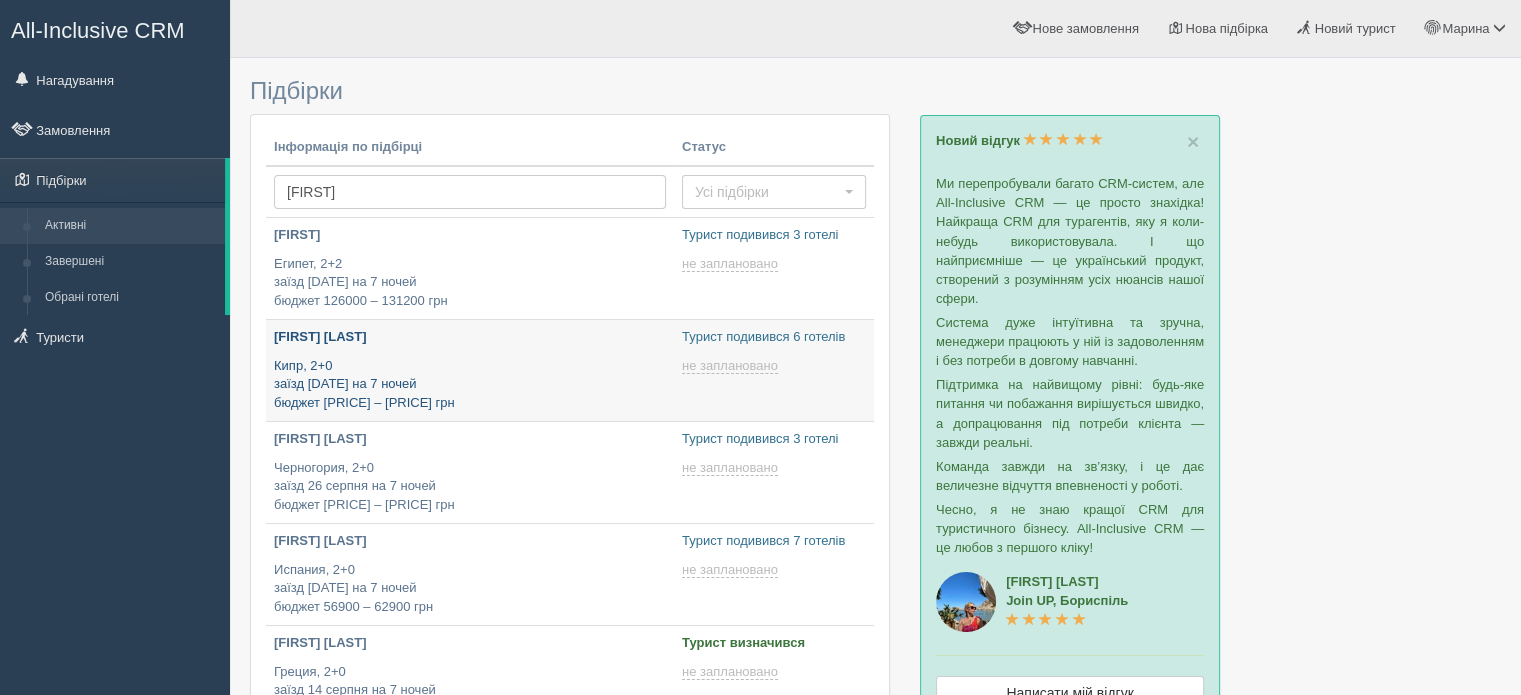 type on "[DATE] [TIME]" 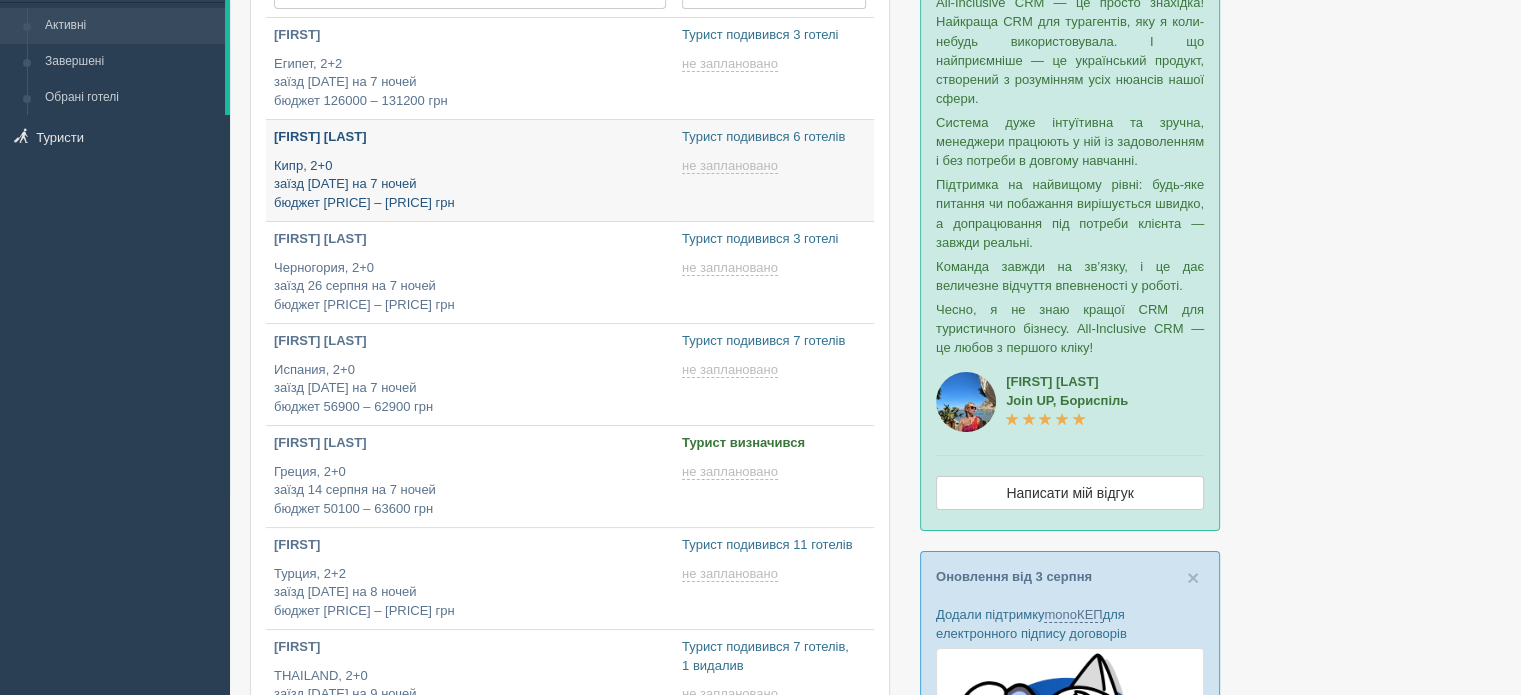 type on "[DATE] [TIME]" 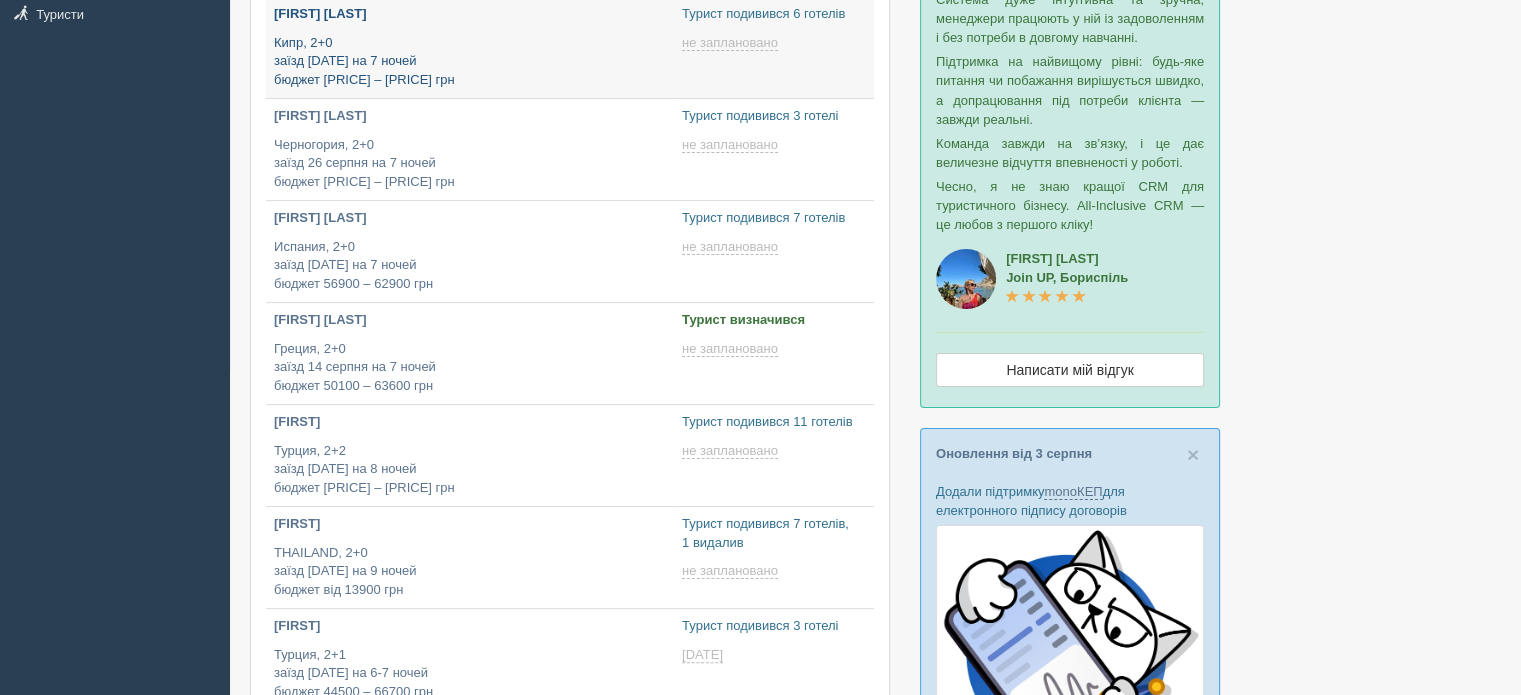 scroll, scrollTop: 400, scrollLeft: 0, axis: vertical 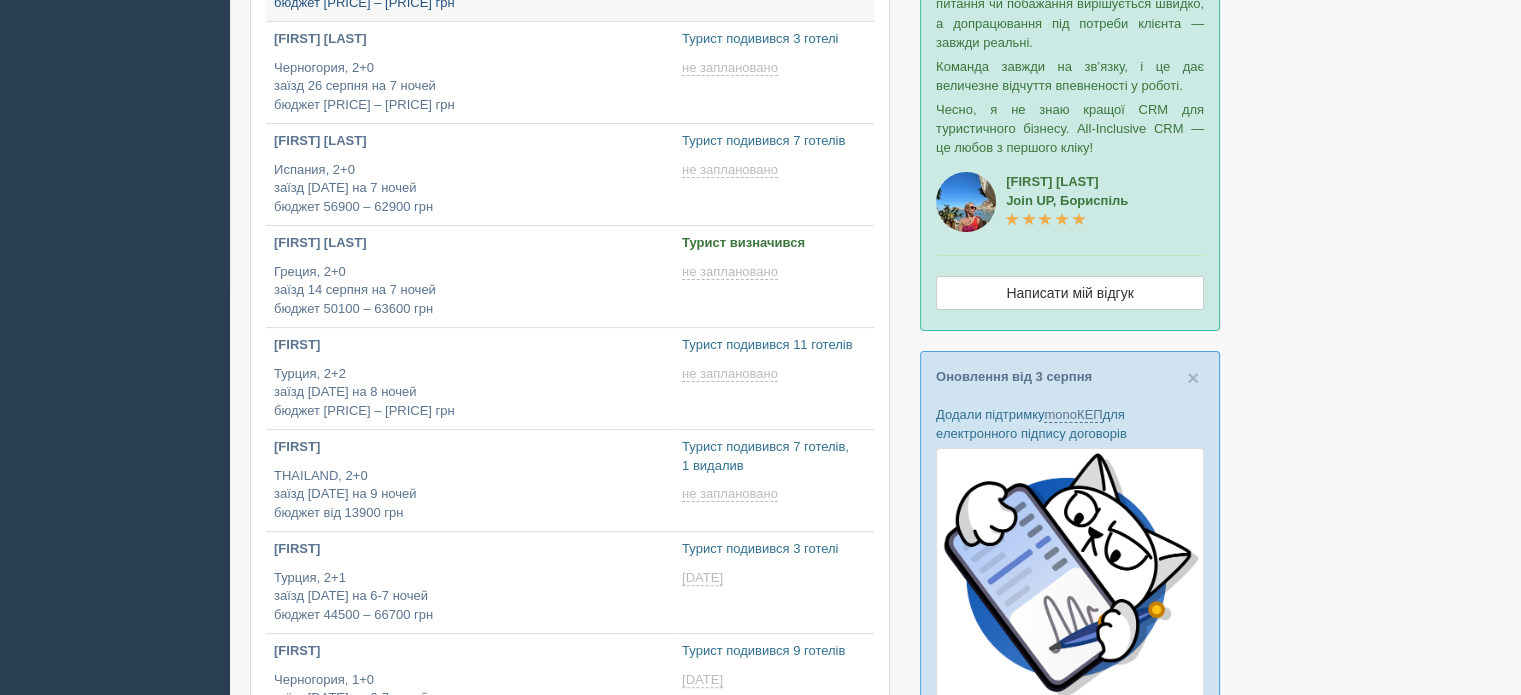 type on "[DATE] [TIME]" 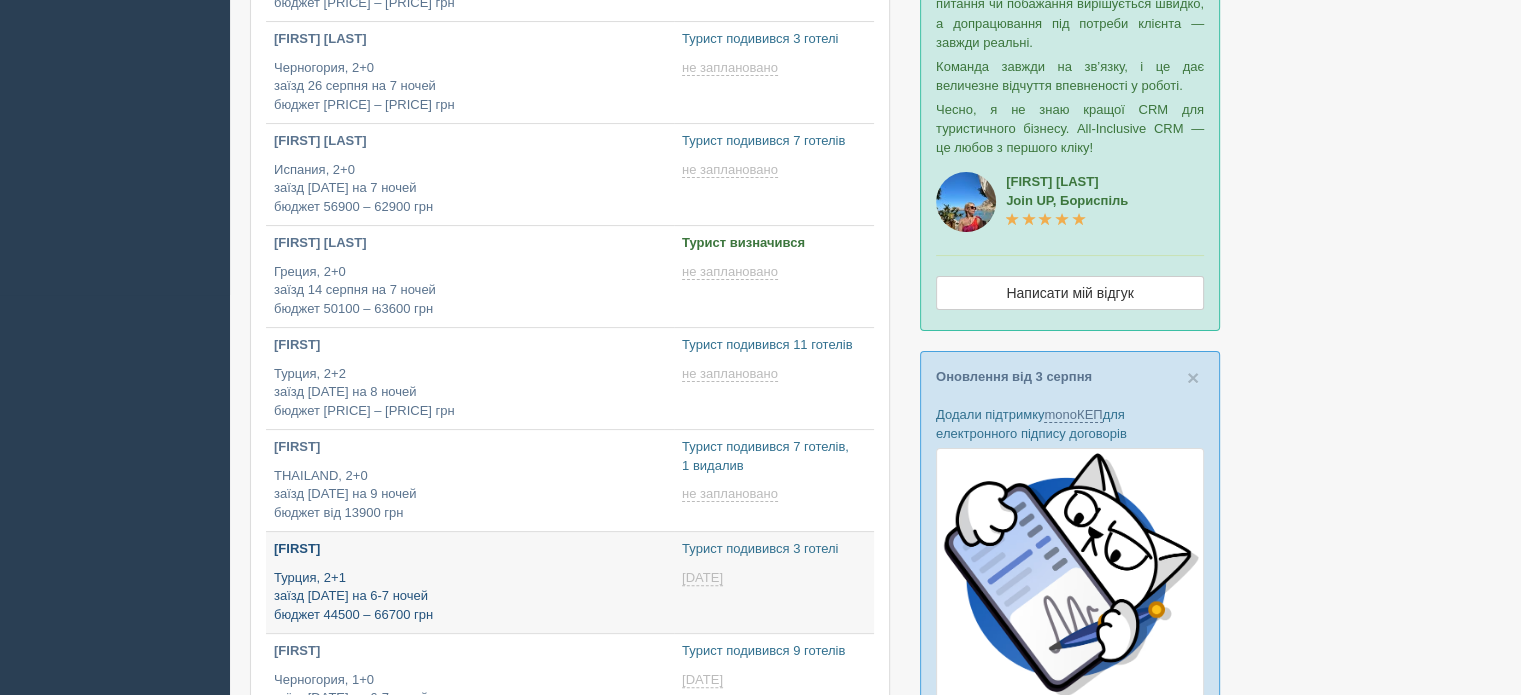 type on "2025-08-07 7:55" 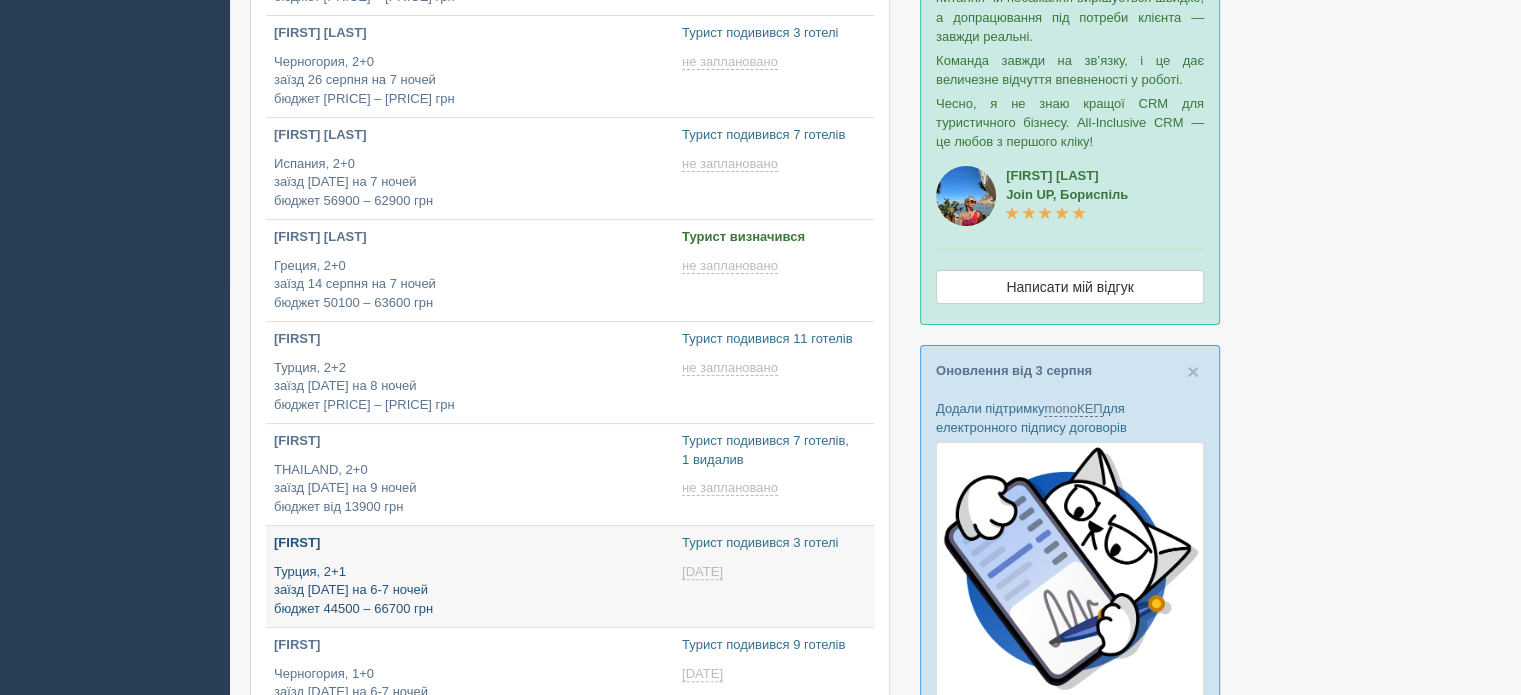 type on "2025-08-07 18:55" 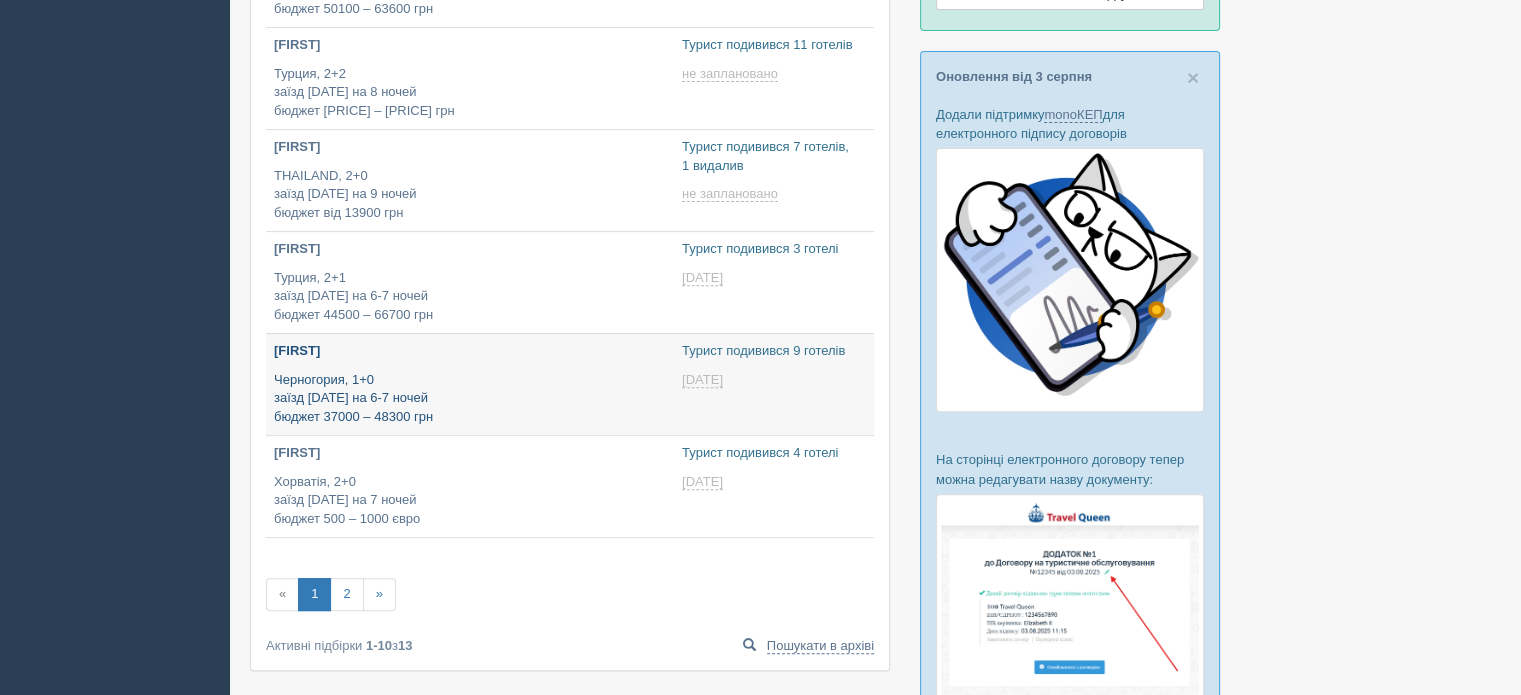 type on "2025-08-07 15:20" 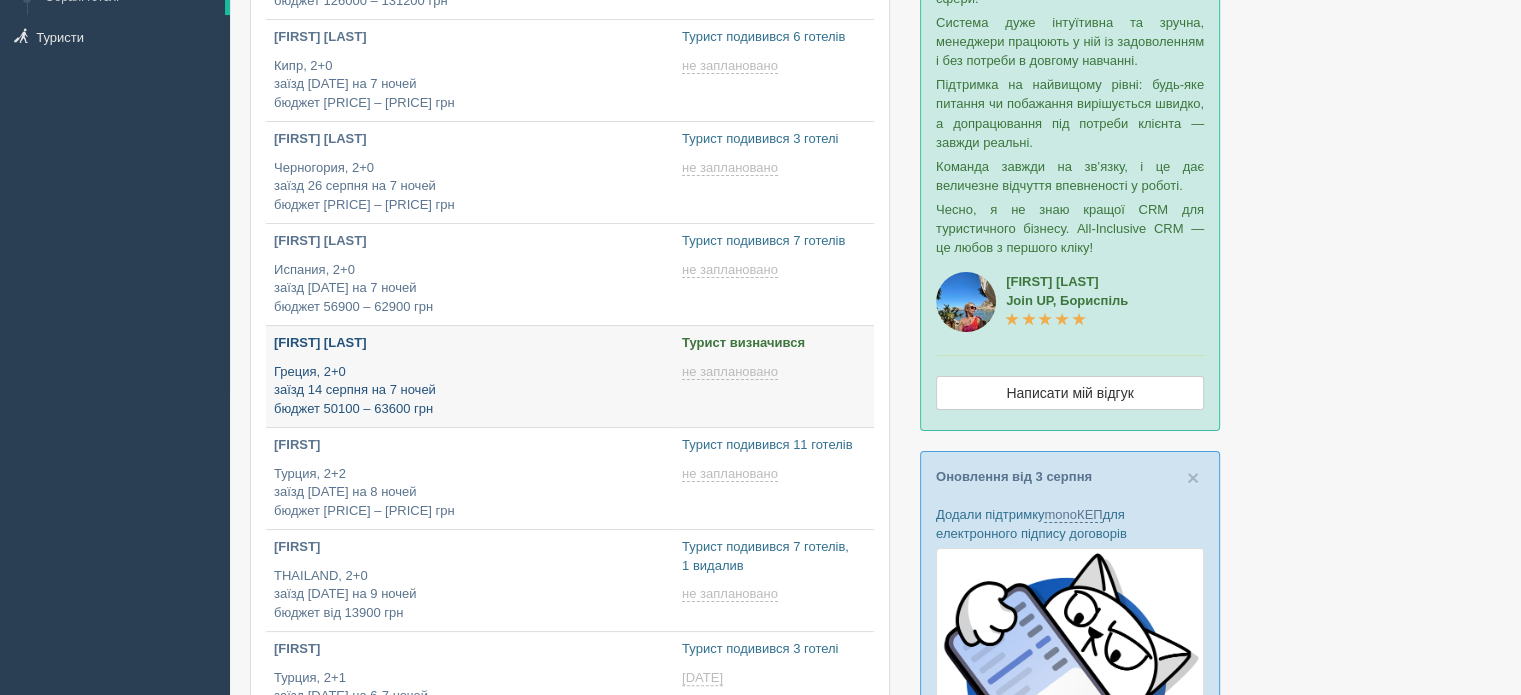 scroll, scrollTop: 0, scrollLeft: 0, axis: both 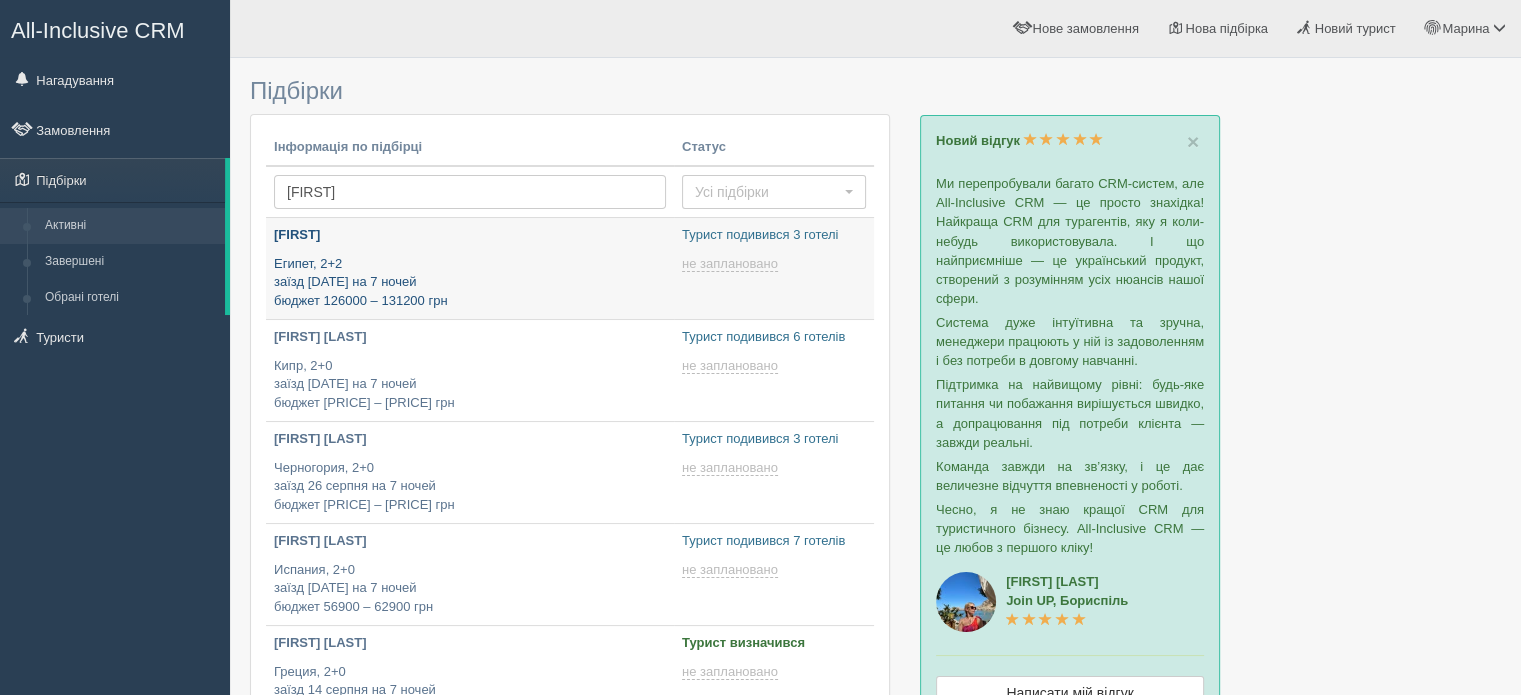click on "Египет, 2+2 заїзд 14 грудня на 7 ночей бюджет 126000 – 131200 грн" at bounding box center [470, 283] 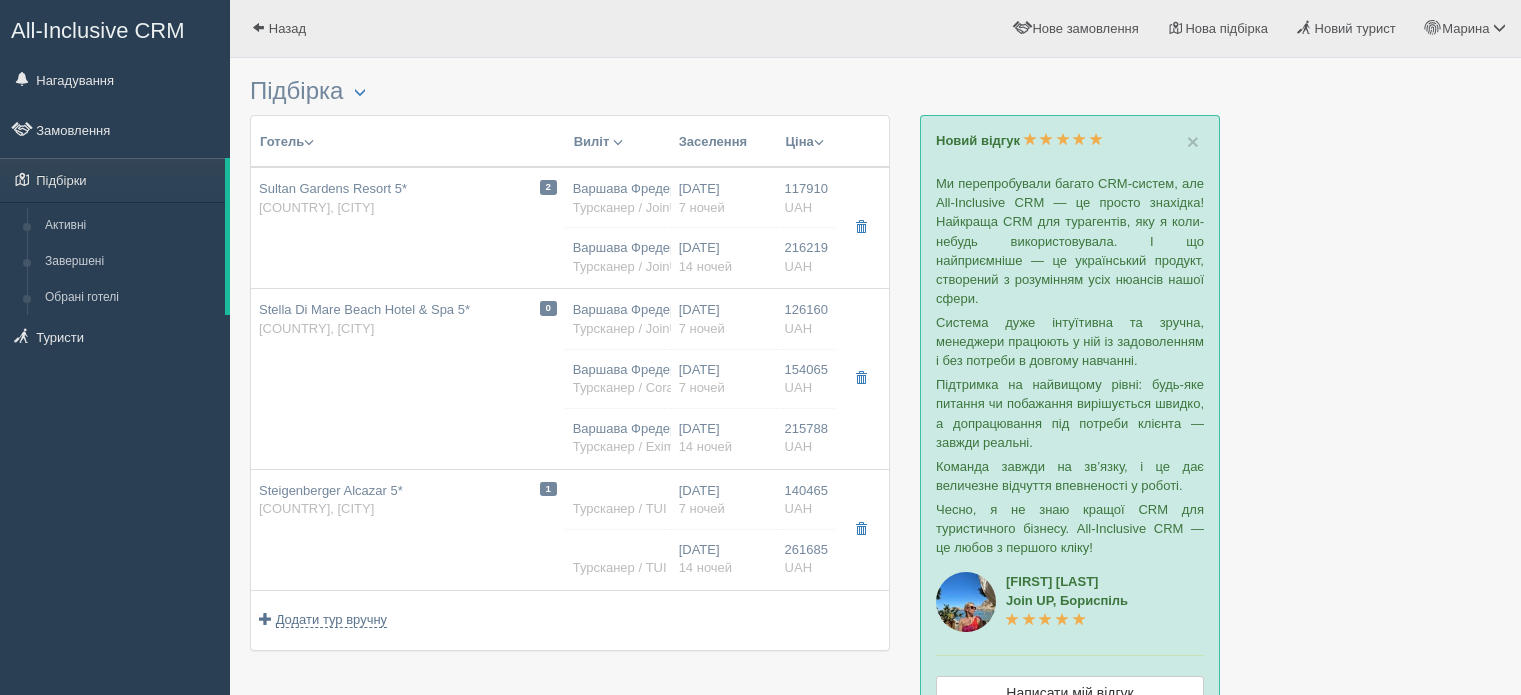 scroll, scrollTop: 0, scrollLeft: 0, axis: both 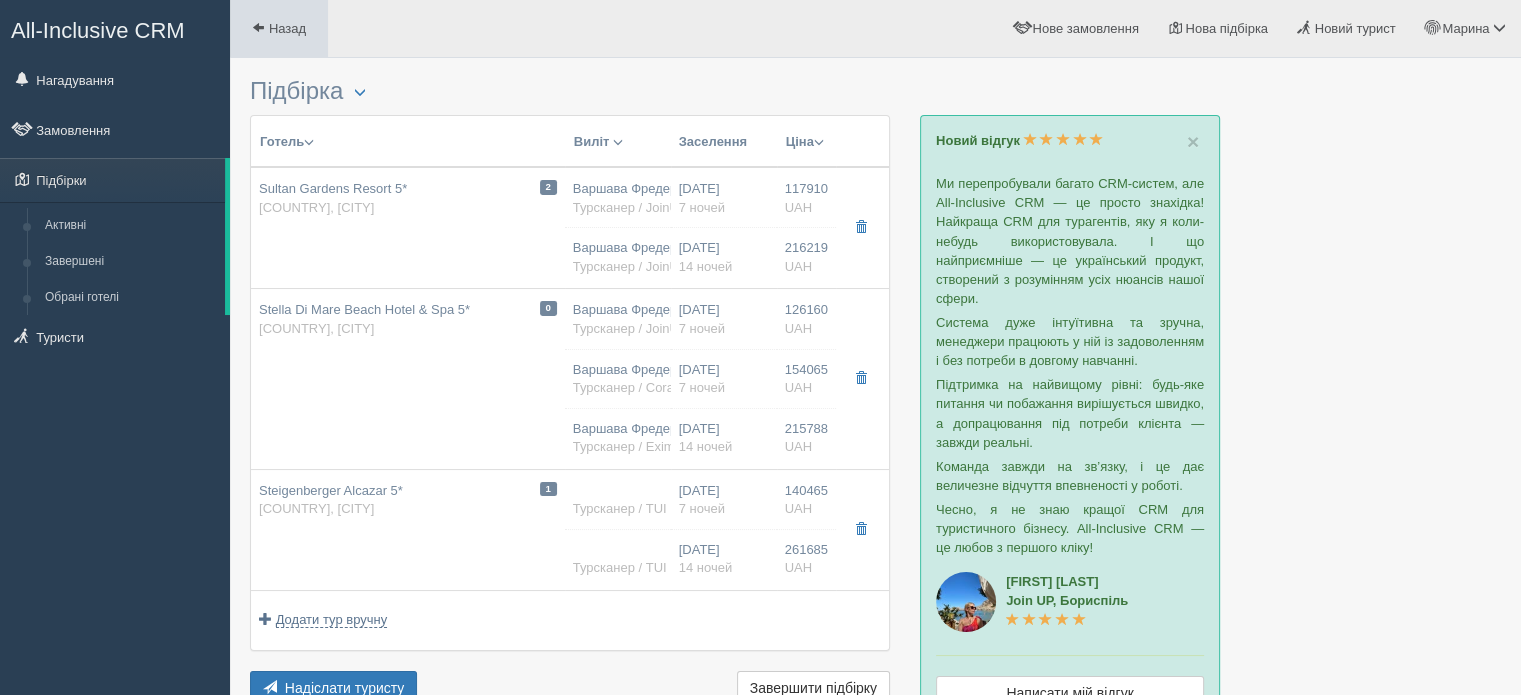 click on "Назад" at bounding box center [279, 28] 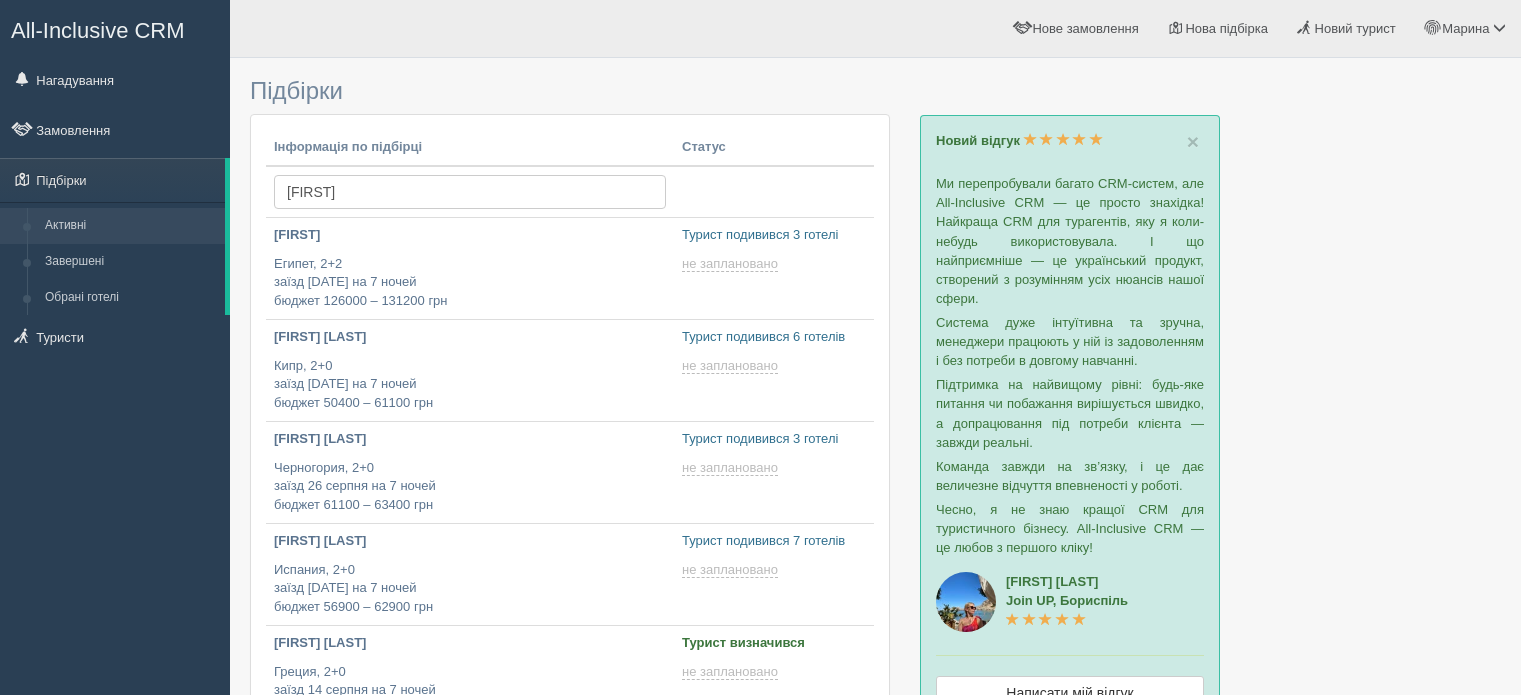 scroll, scrollTop: 0, scrollLeft: 0, axis: both 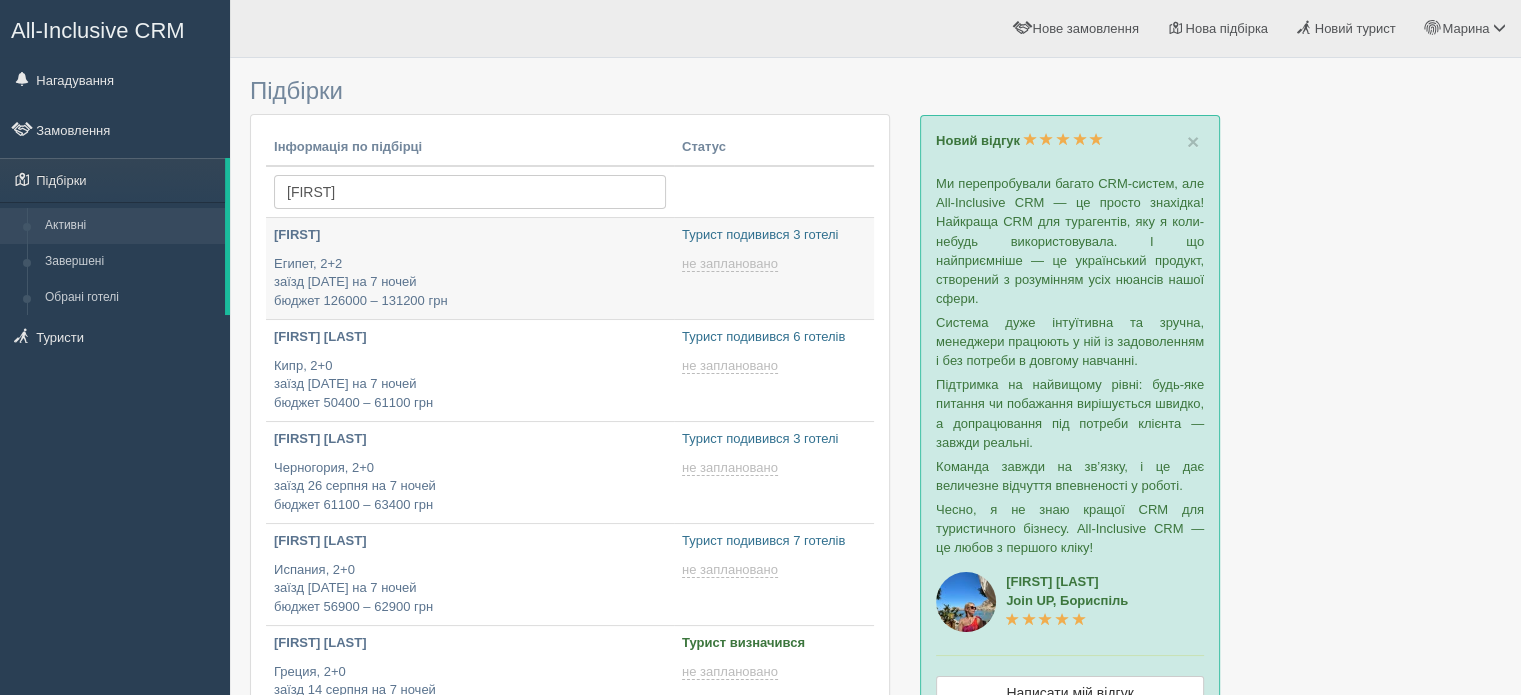 type on "[DATE] [TIME]" 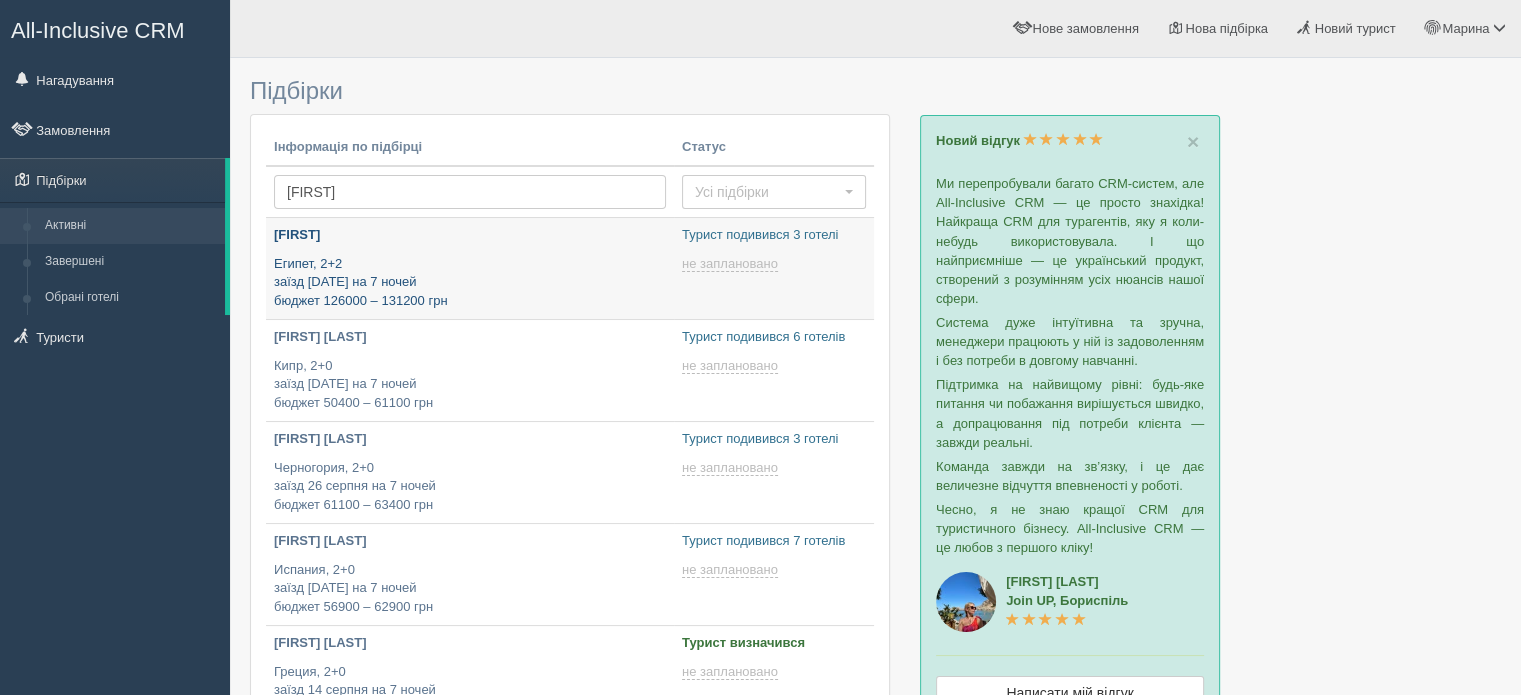 click on "Египет, 2+2 заїзд 14 грудня на 7 ночей бюджет 126000 – 131200 грн" at bounding box center (470, 283) 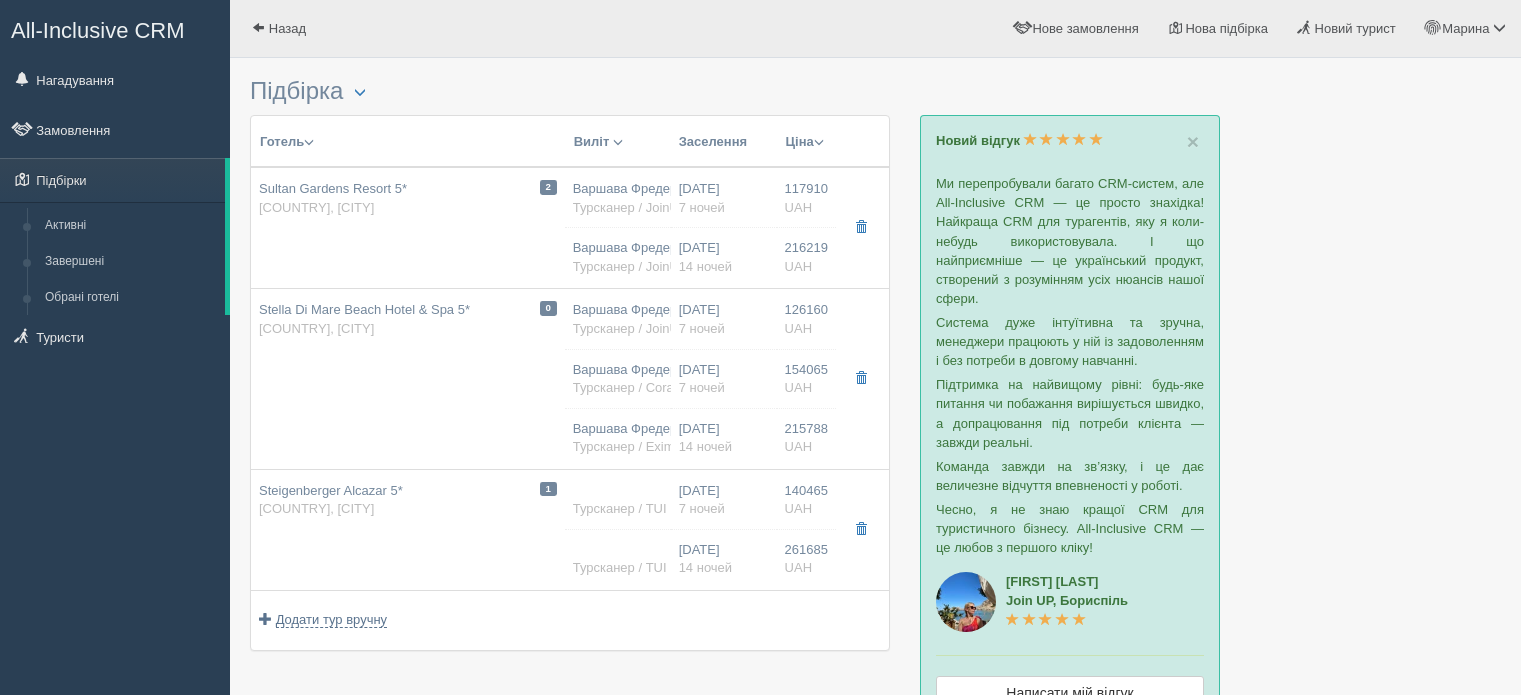 scroll, scrollTop: 0, scrollLeft: 0, axis: both 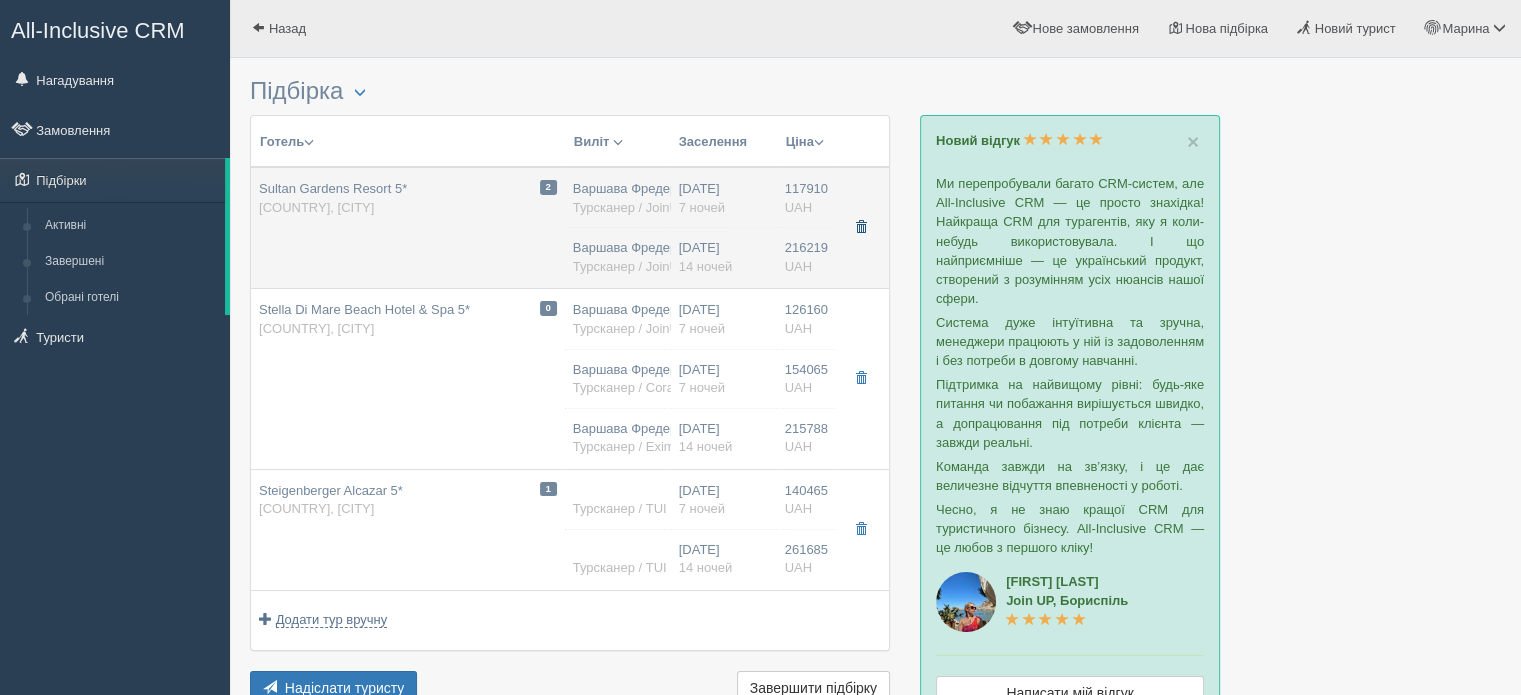 click at bounding box center (861, 227) 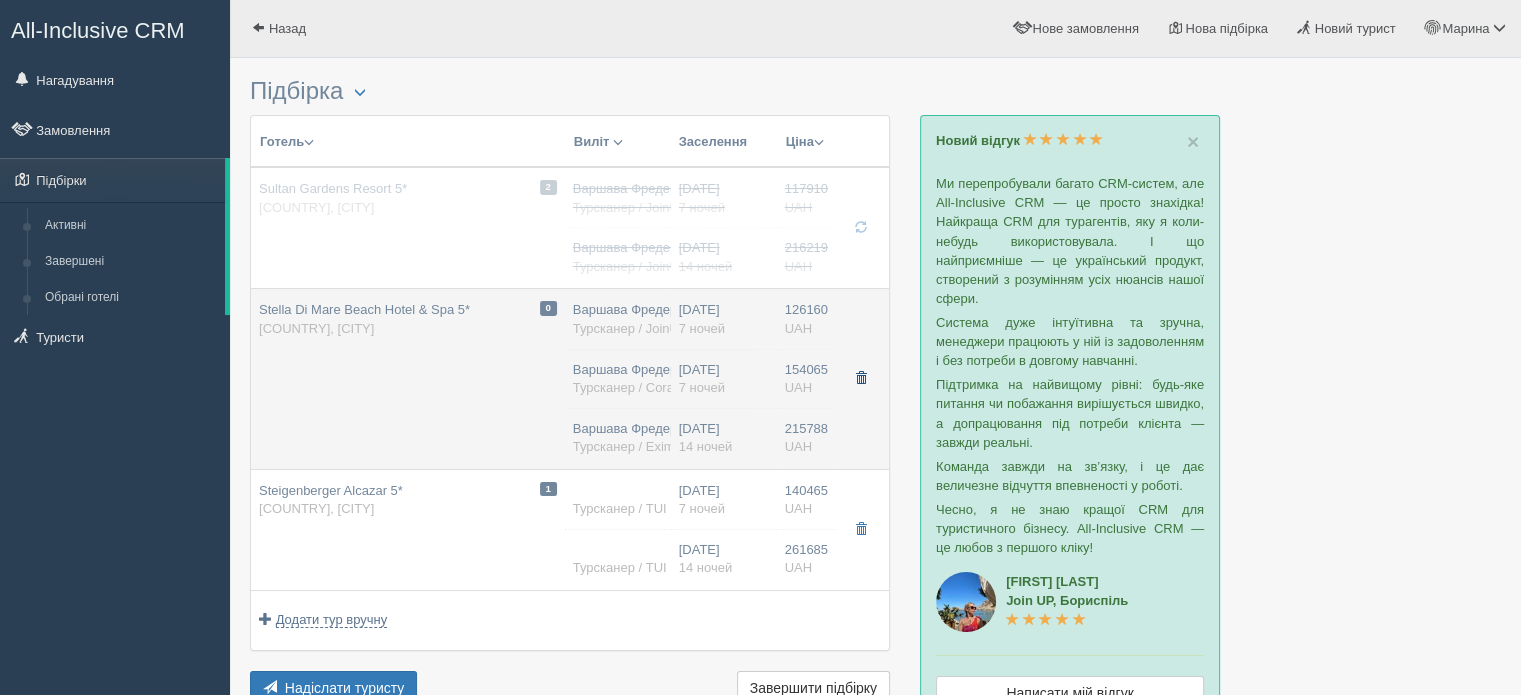 click at bounding box center (861, 378) 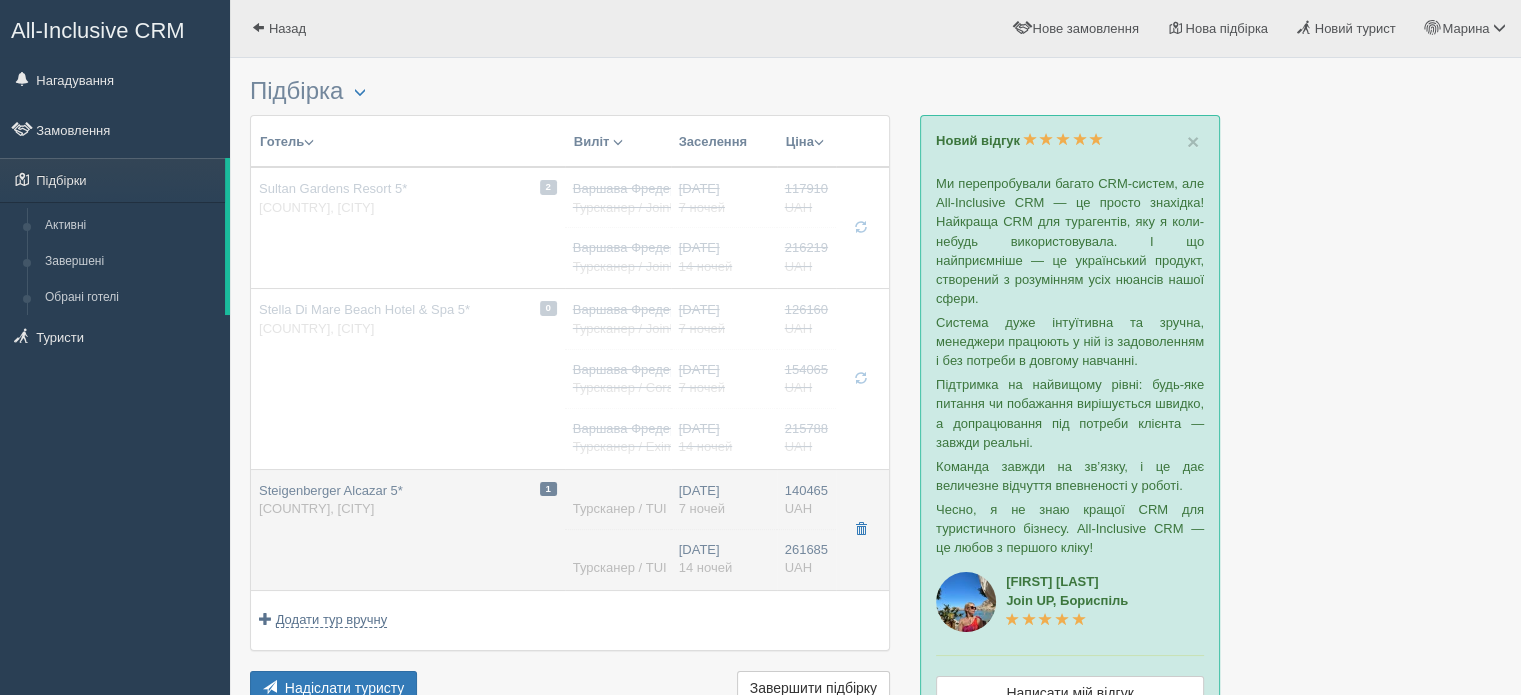 click at bounding box center [861, 529] 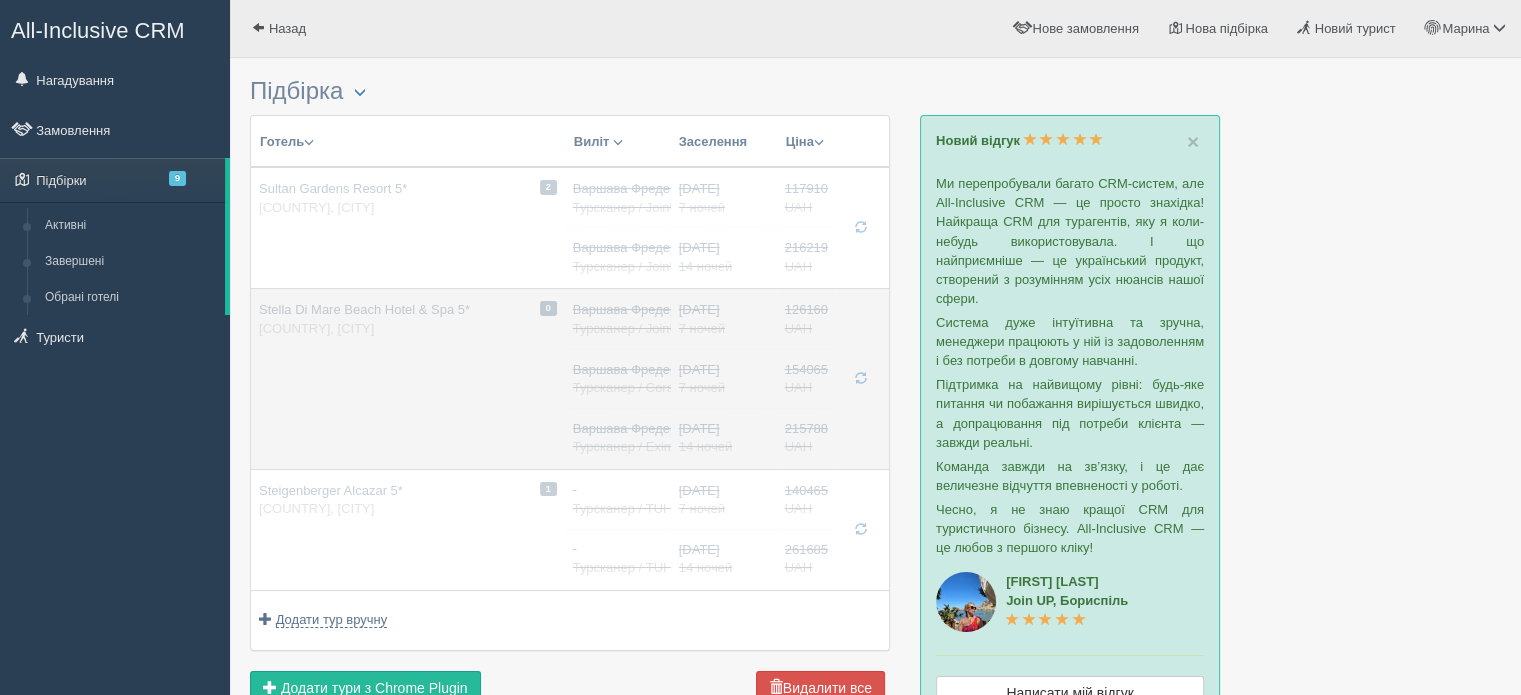 scroll, scrollTop: 100, scrollLeft: 0, axis: vertical 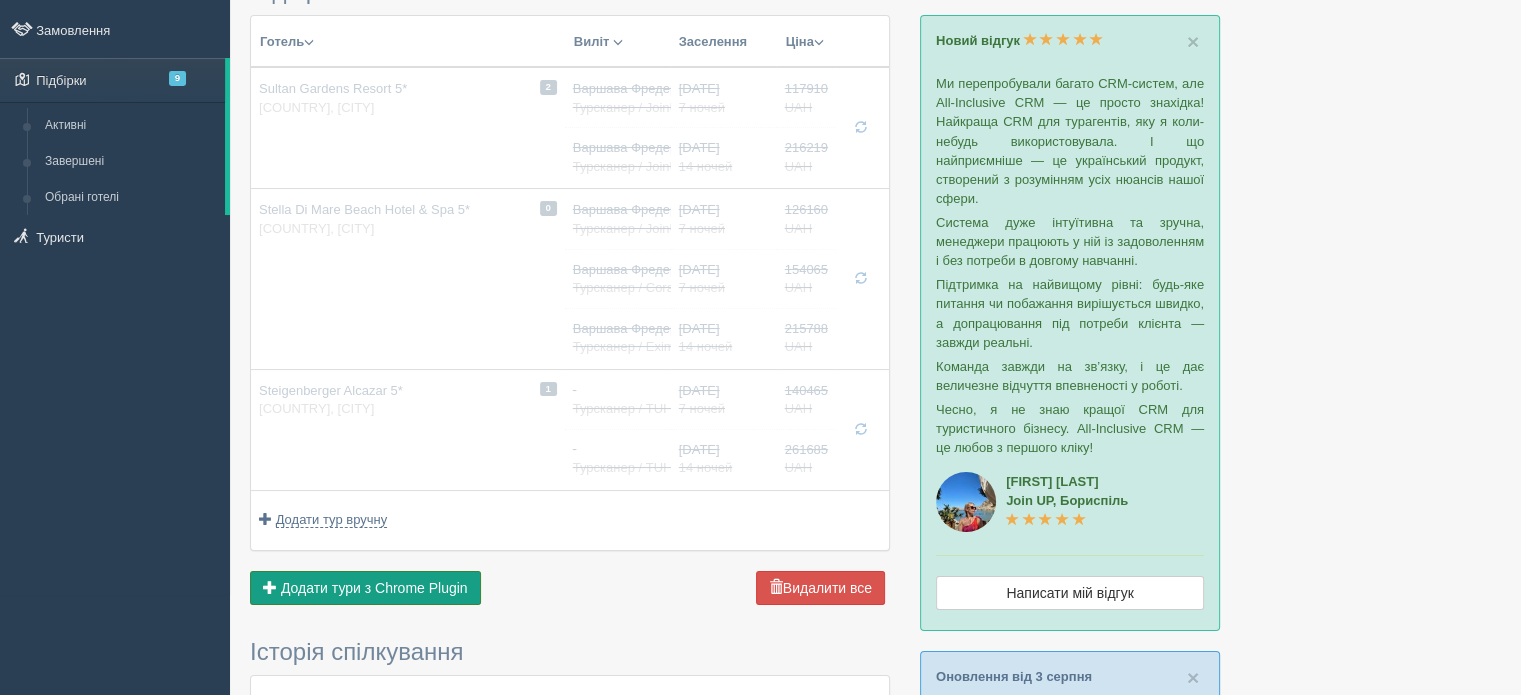click on "Додати тури з Chrome Plugin" at bounding box center (374, 588) 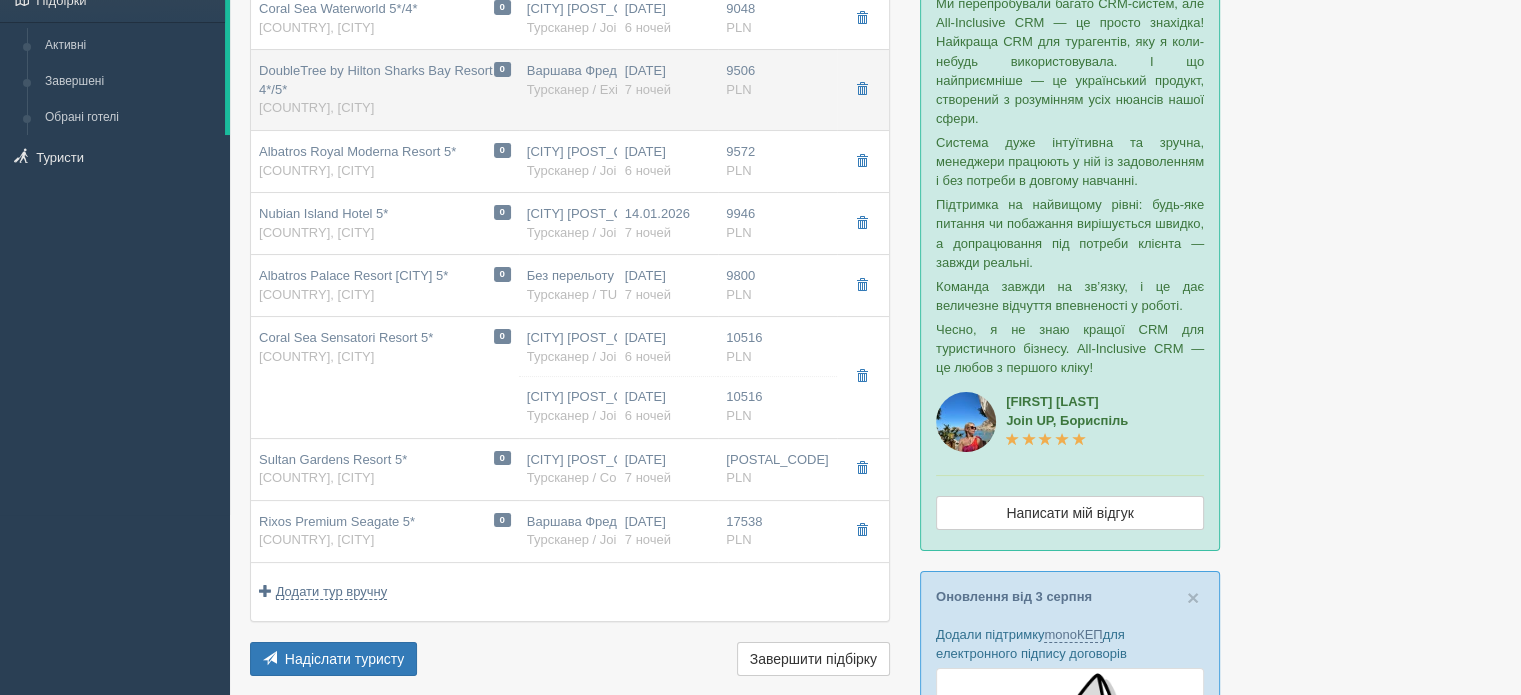 scroll, scrollTop: 200, scrollLeft: 0, axis: vertical 